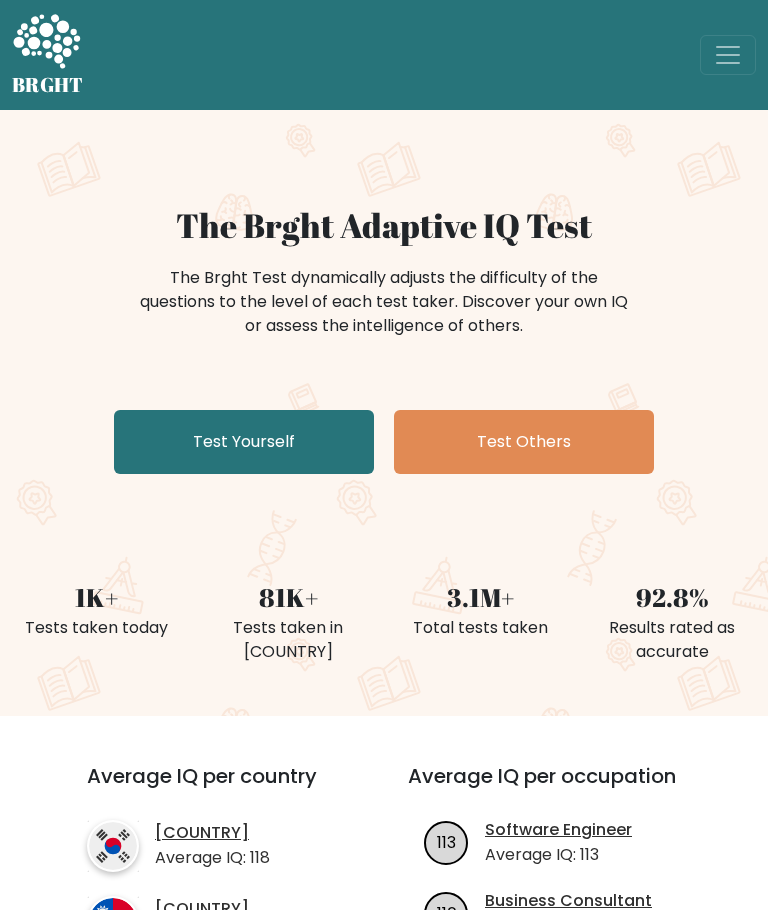 scroll, scrollTop: 0, scrollLeft: 0, axis: both 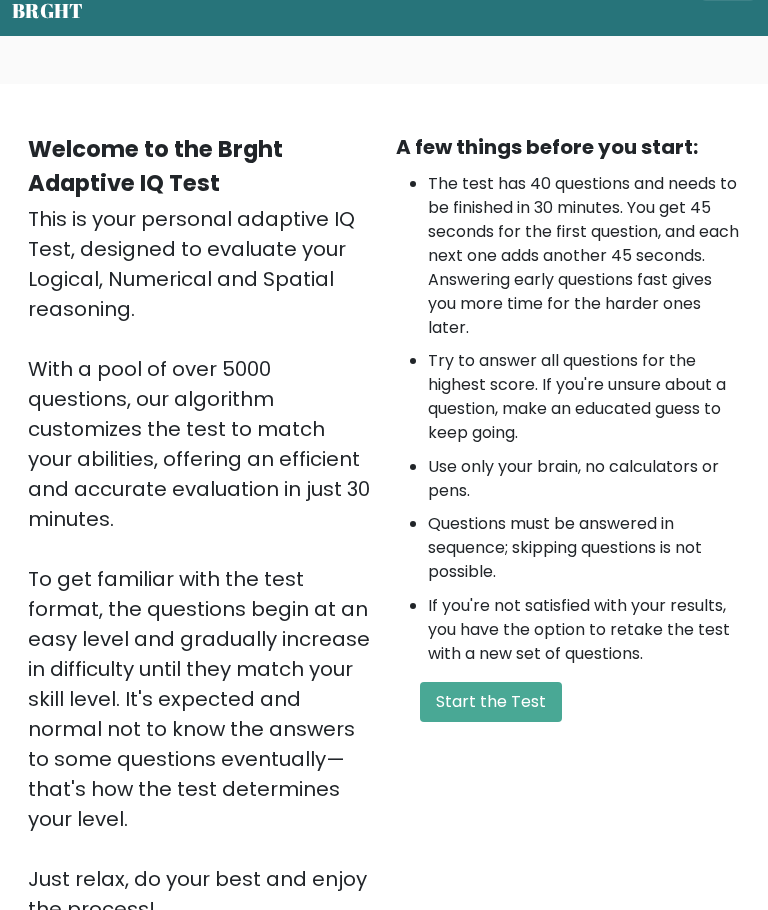 click on "Start the Test" at bounding box center [491, 702] 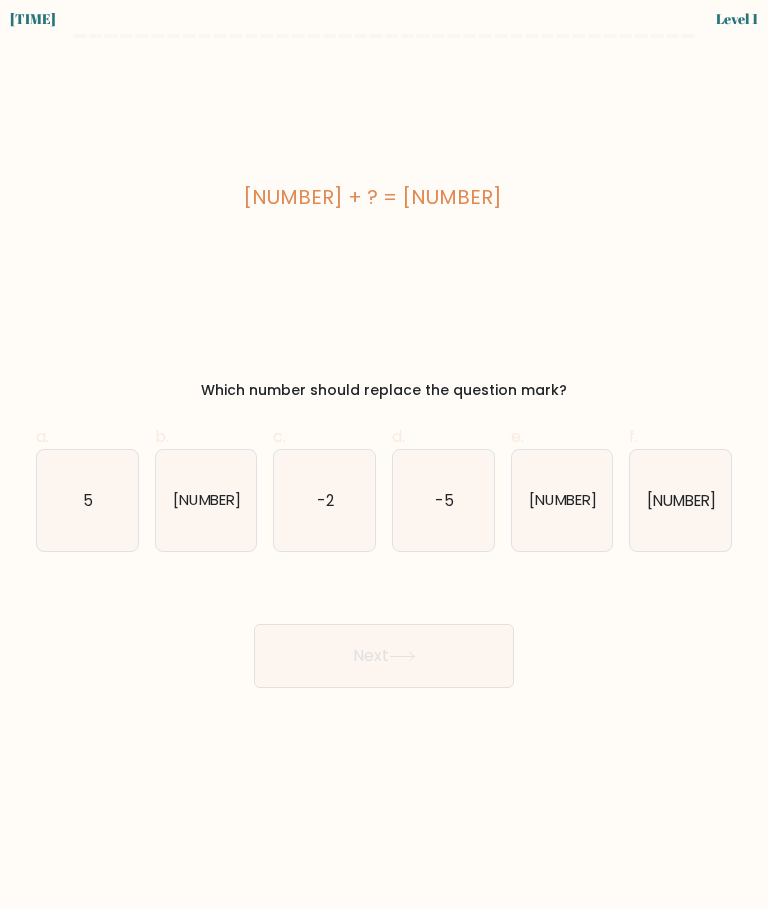 scroll, scrollTop: 41, scrollLeft: 0, axis: vertical 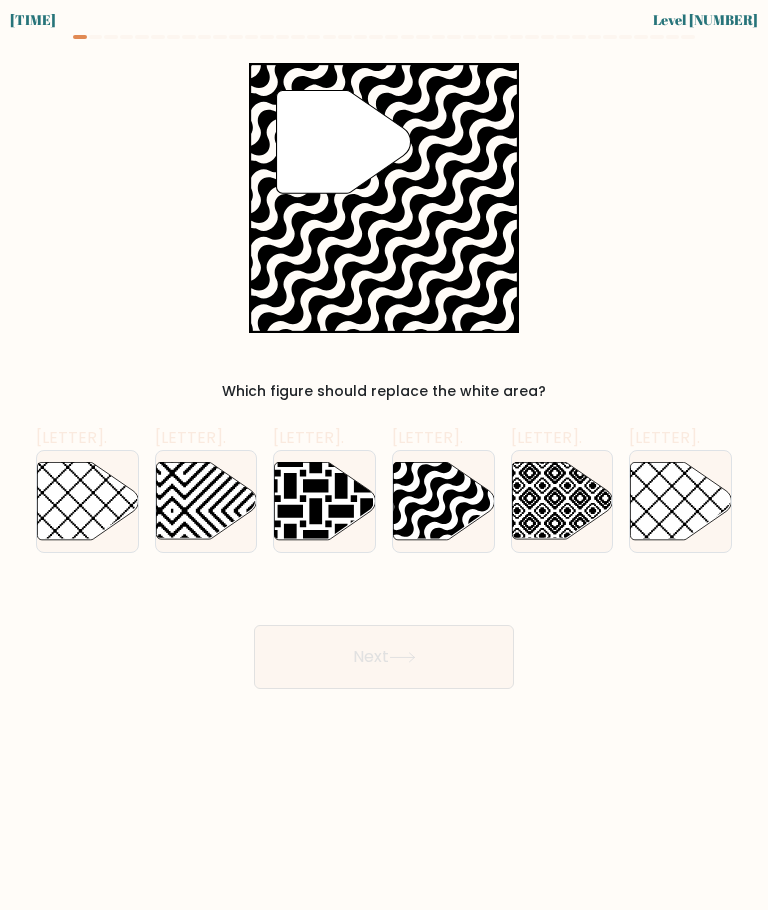 click at bounding box center (443, 500) 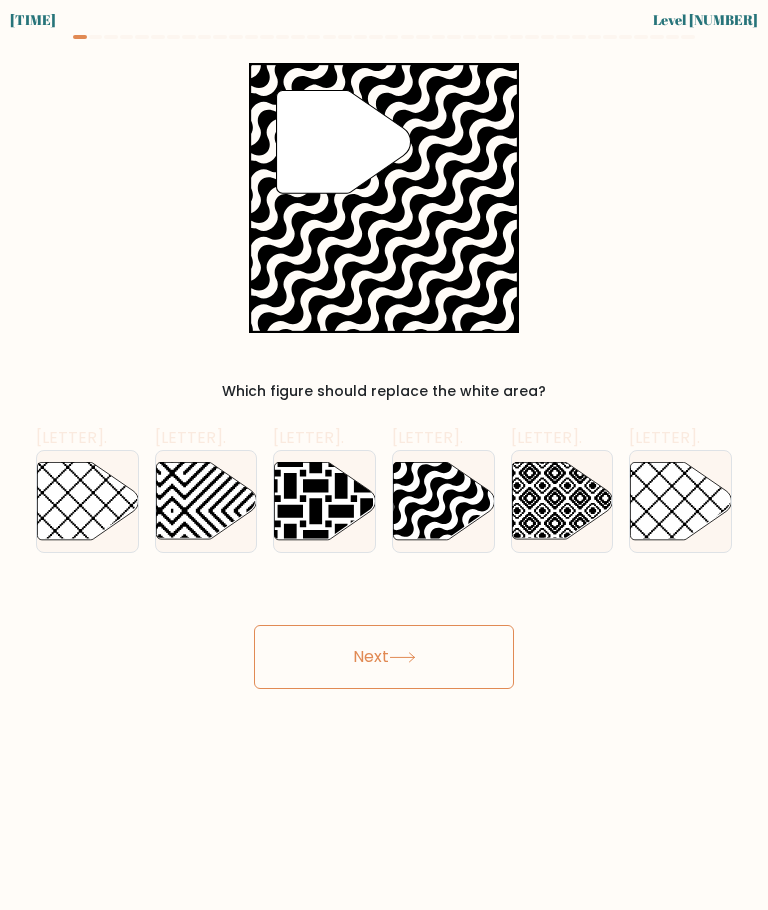 click on "Next" at bounding box center [384, 657] 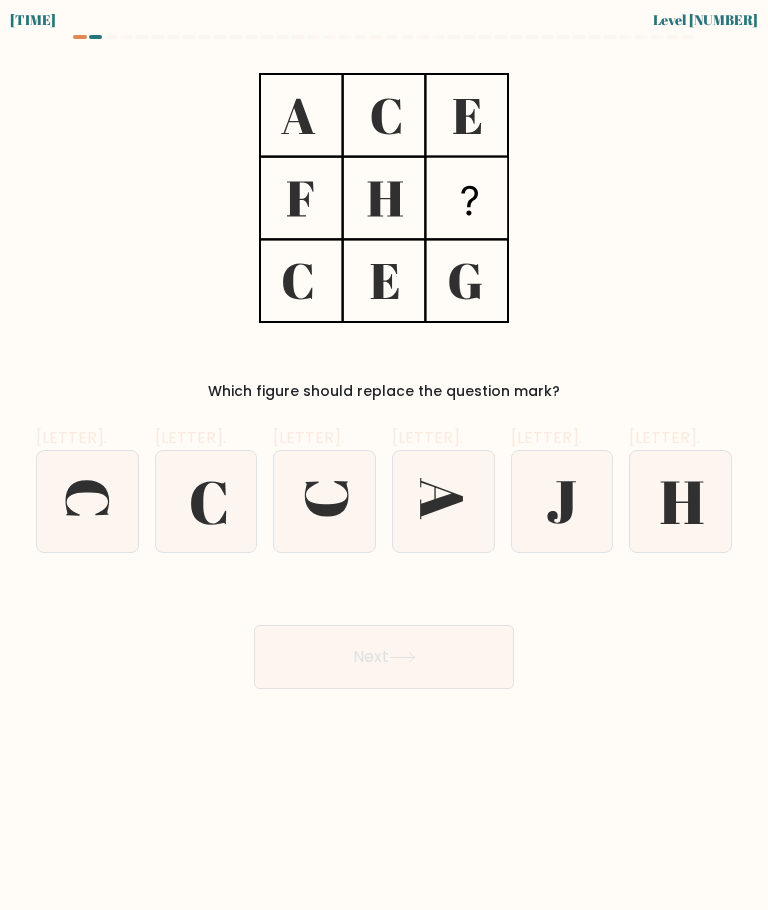 click at bounding box center (562, 501) 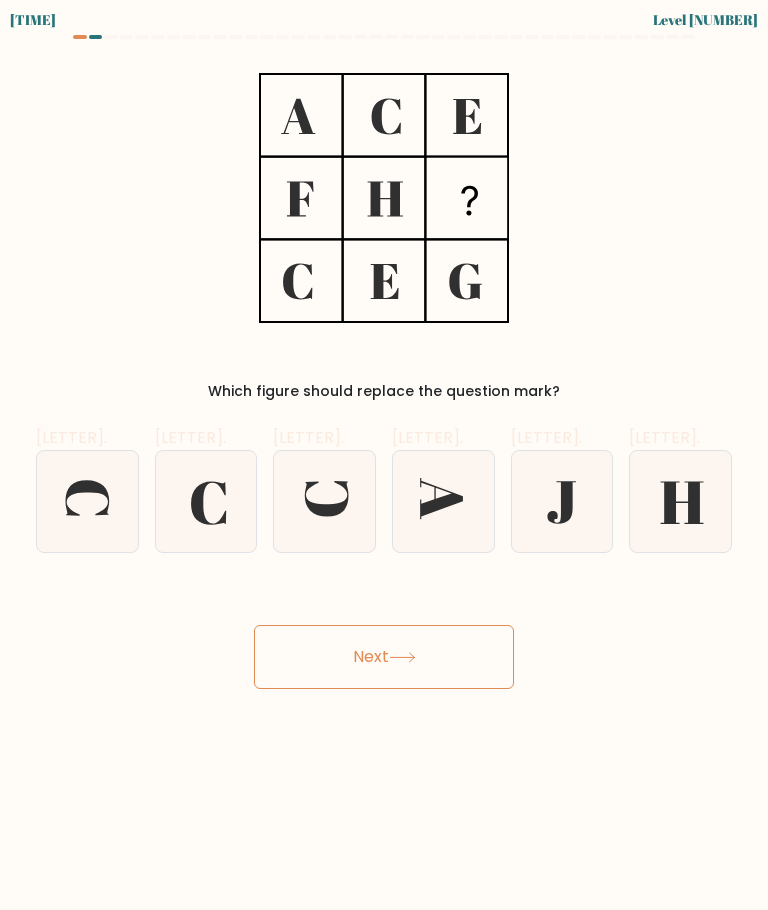 click on "Next" at bounding box center (384, 657) 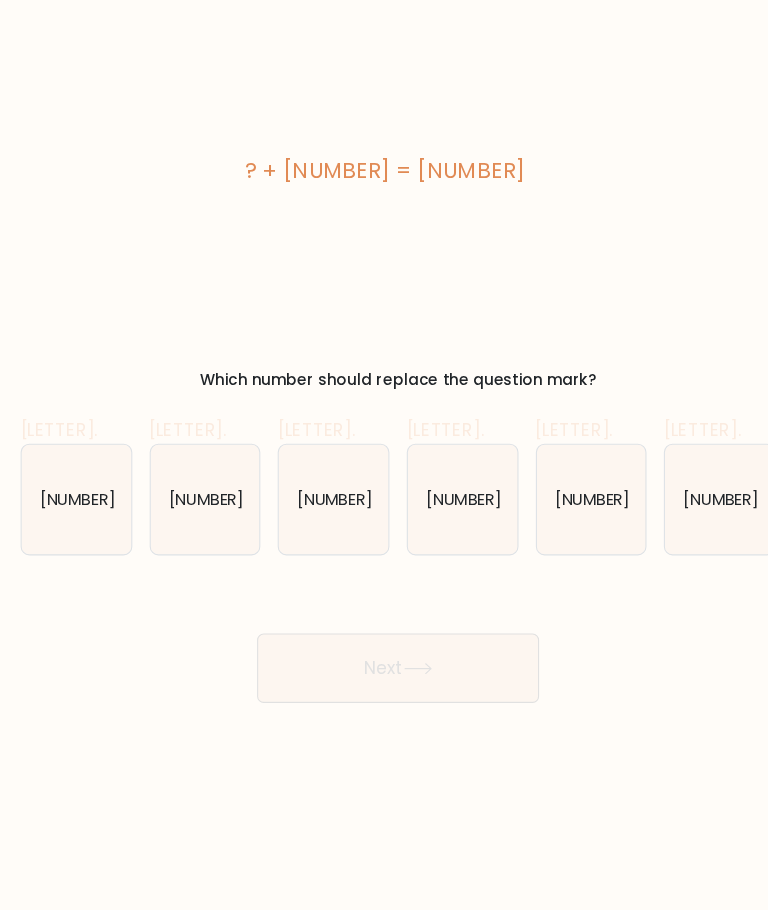 click on "[NUMBER]" at bounding box center (443, 501) 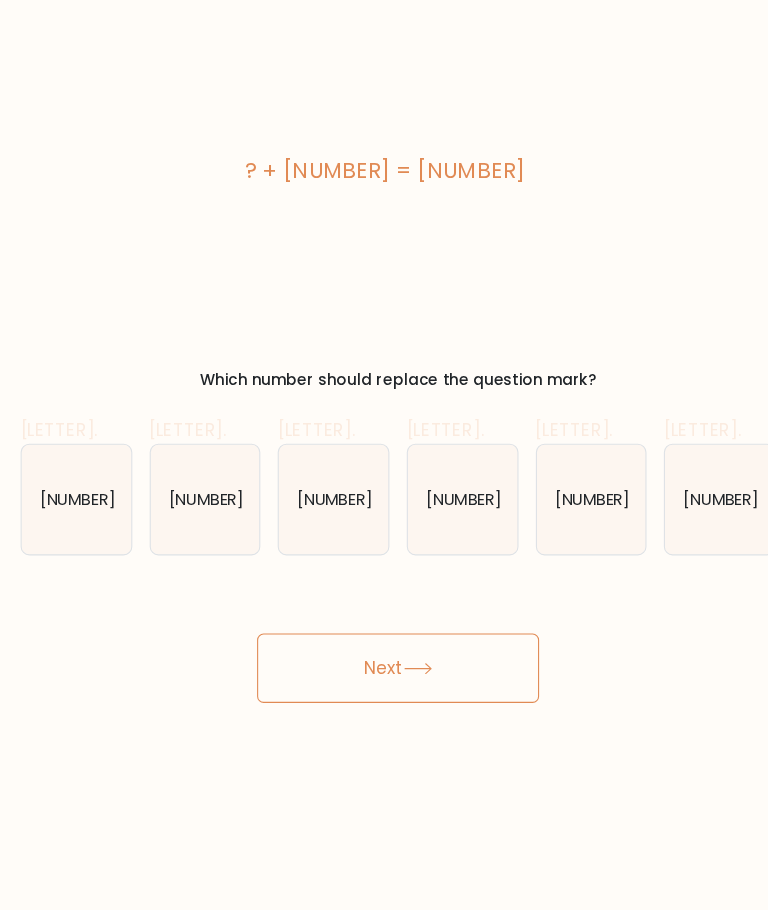 click at bounding box center (402, 657) 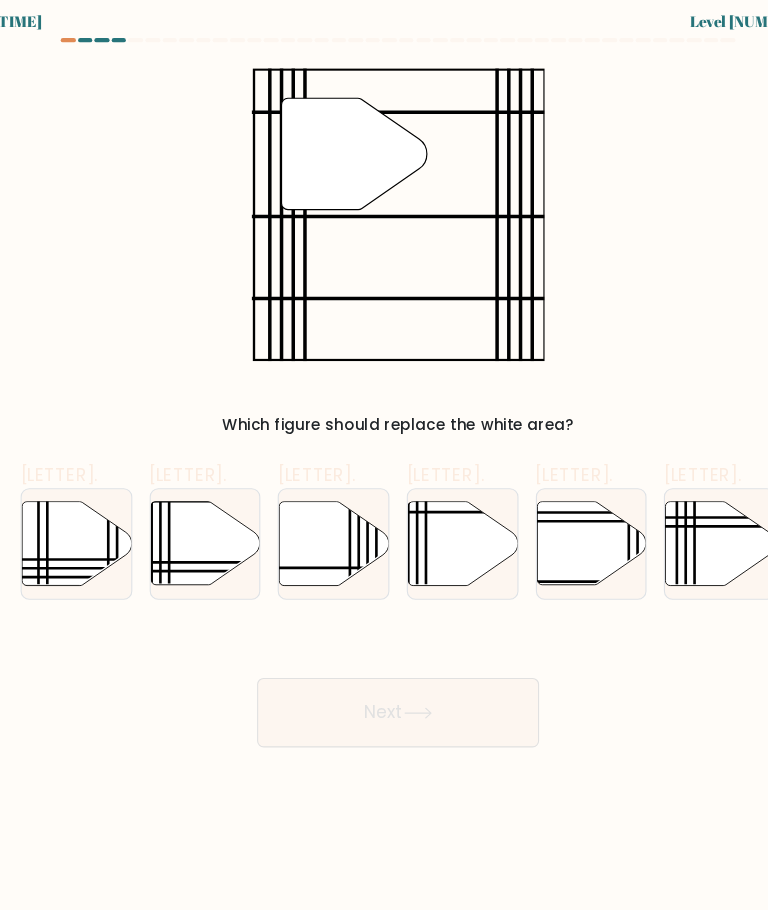 click at bounding box center [443, 500] 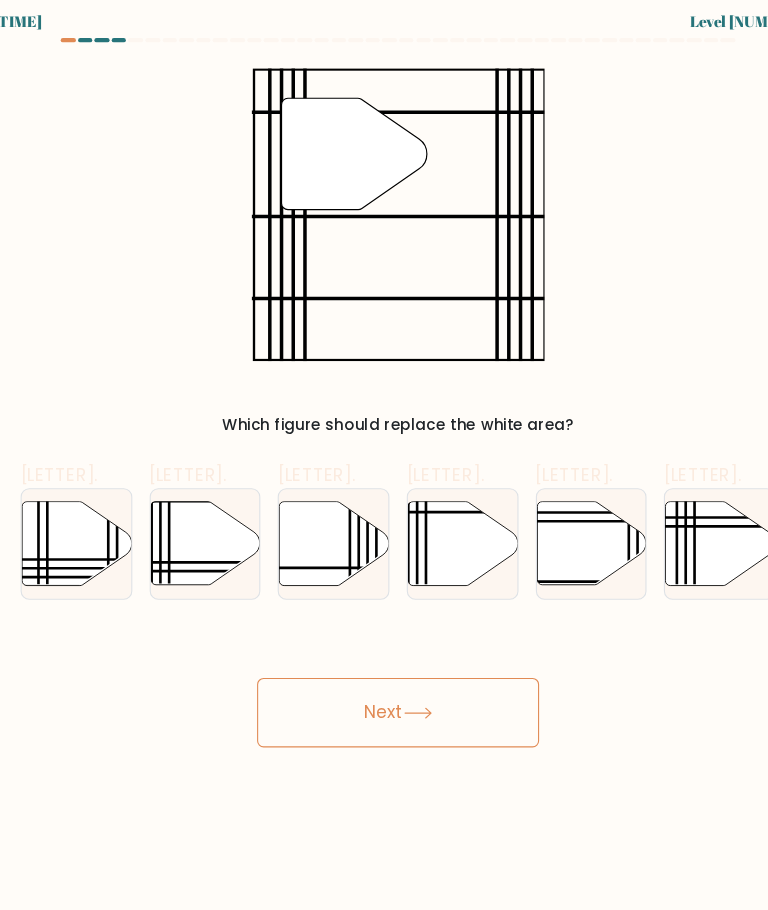 click on "Next" at bounding box center (384, 657) 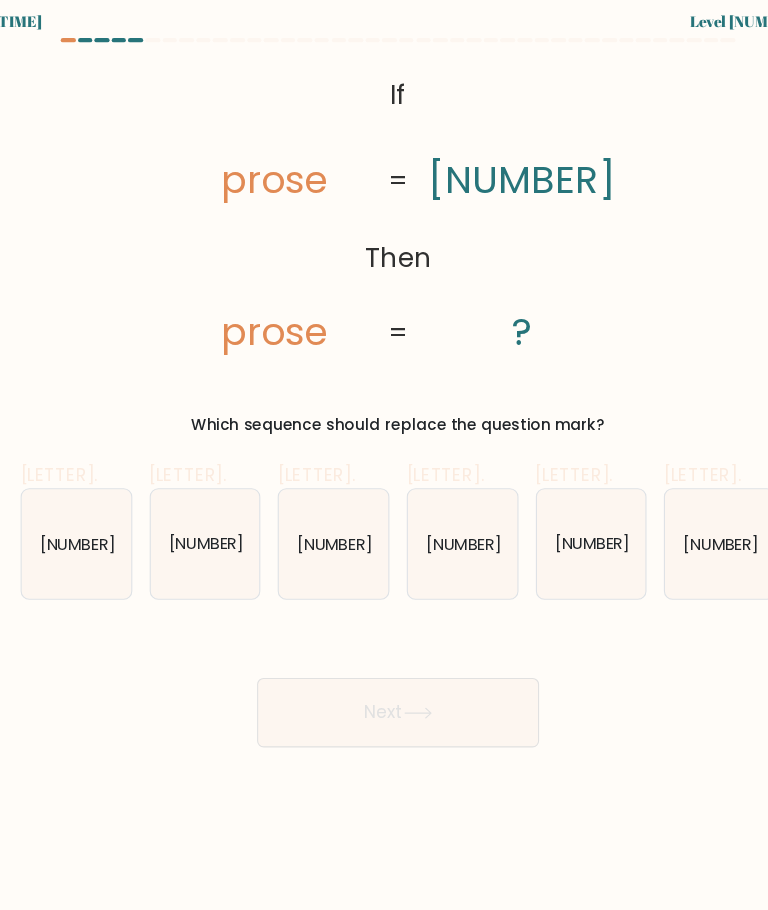 click on "[NUMBER]" at bounding box center (324, 501) 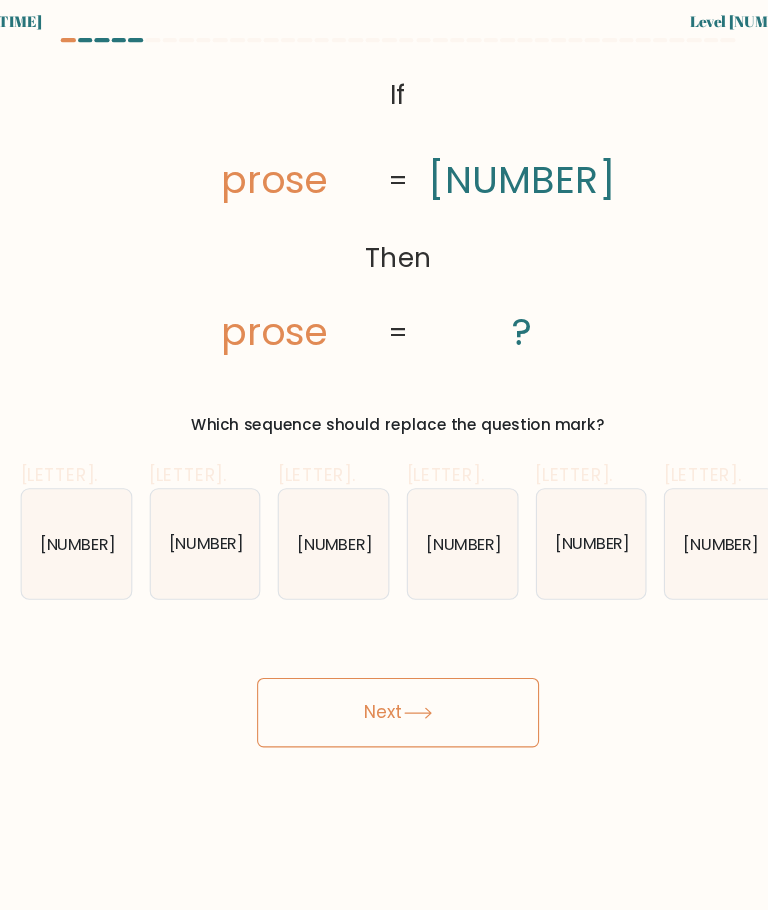 click on "Next" at bounding box center [384, 657] 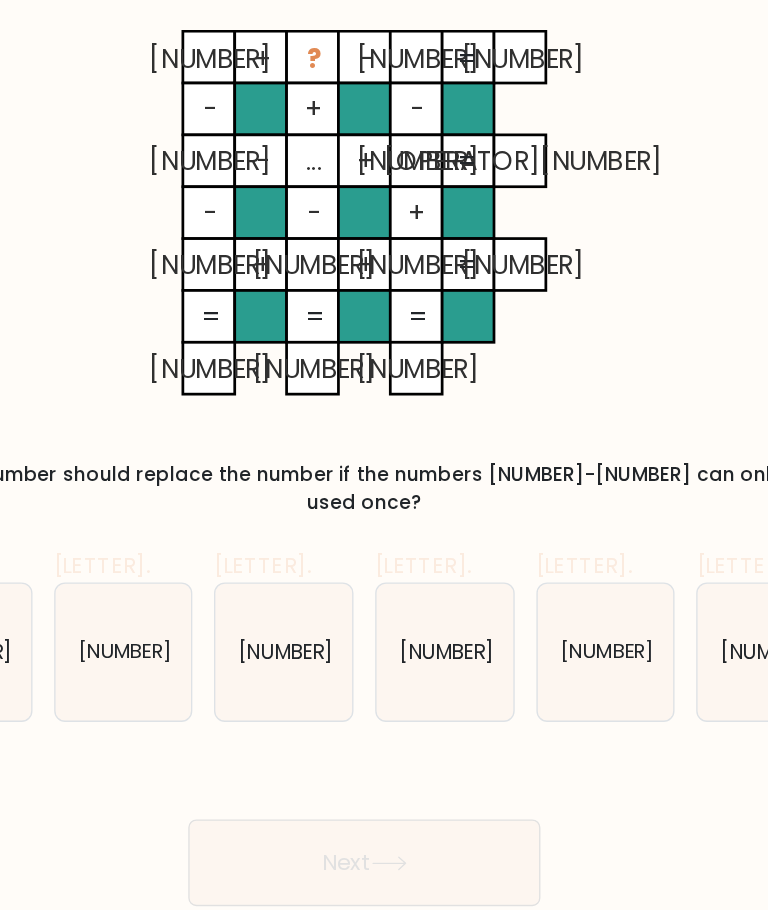 click on "[NUMBER]" at bounding box center [324, 522] 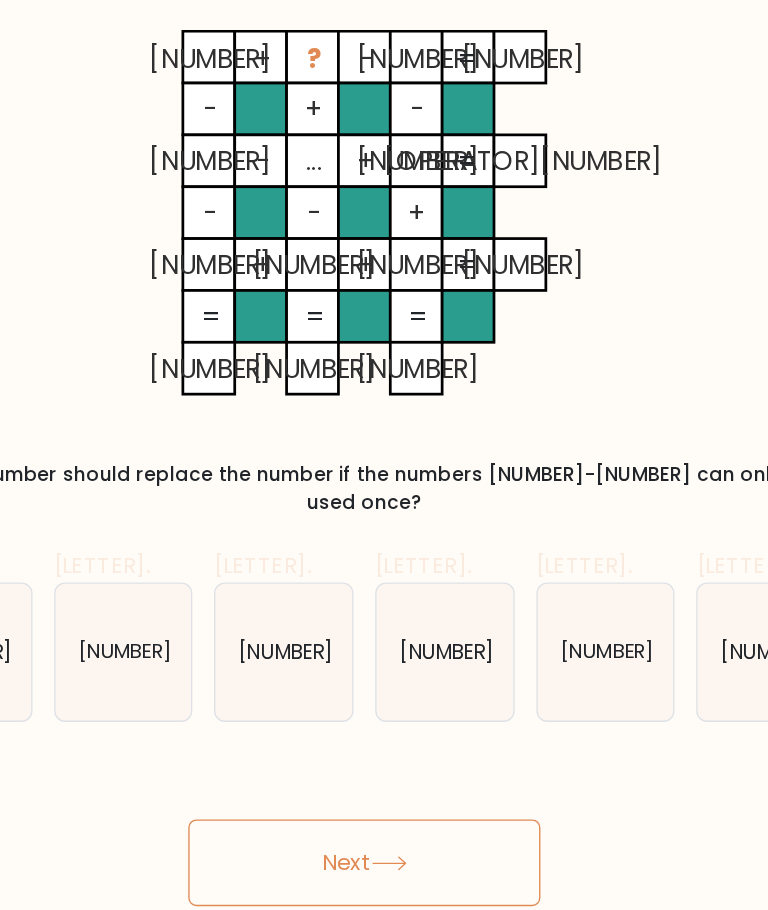 click at bounding box center (402, 678) 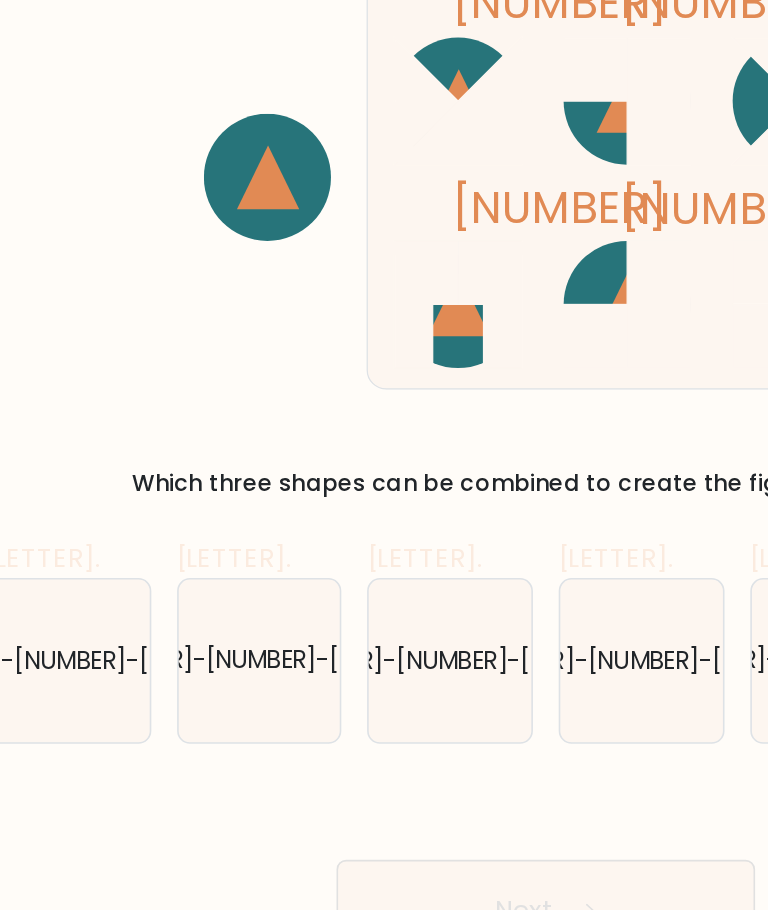 click on "[NUMBER]-[NUMBER]-[NUMBER]" at bounding box center [88, 500] 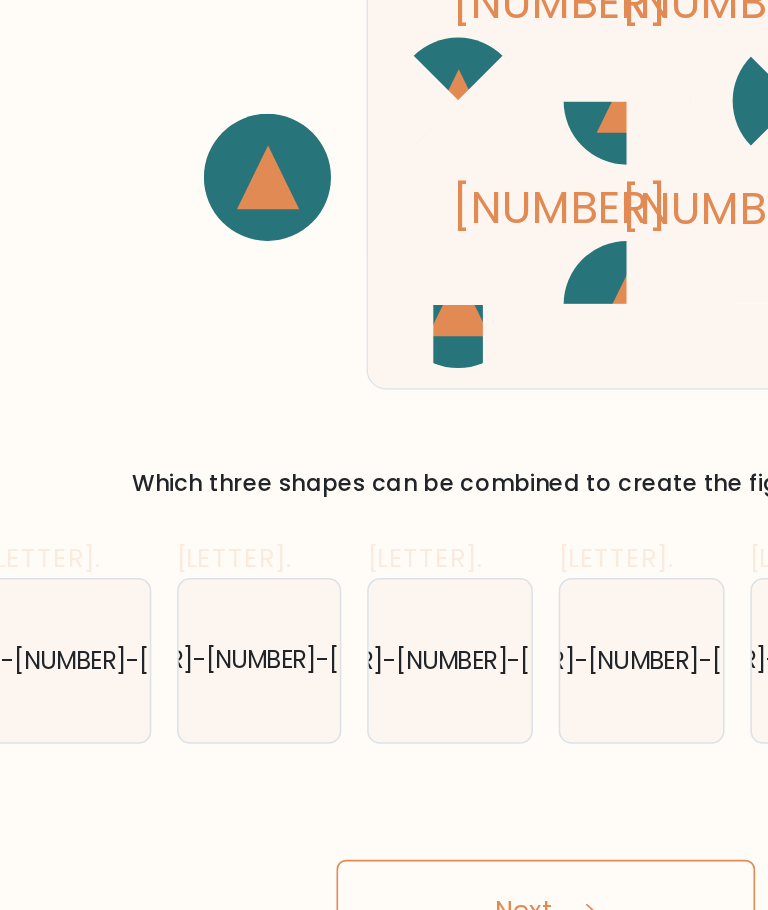 click on "Next" at bounding box center (384, 657) 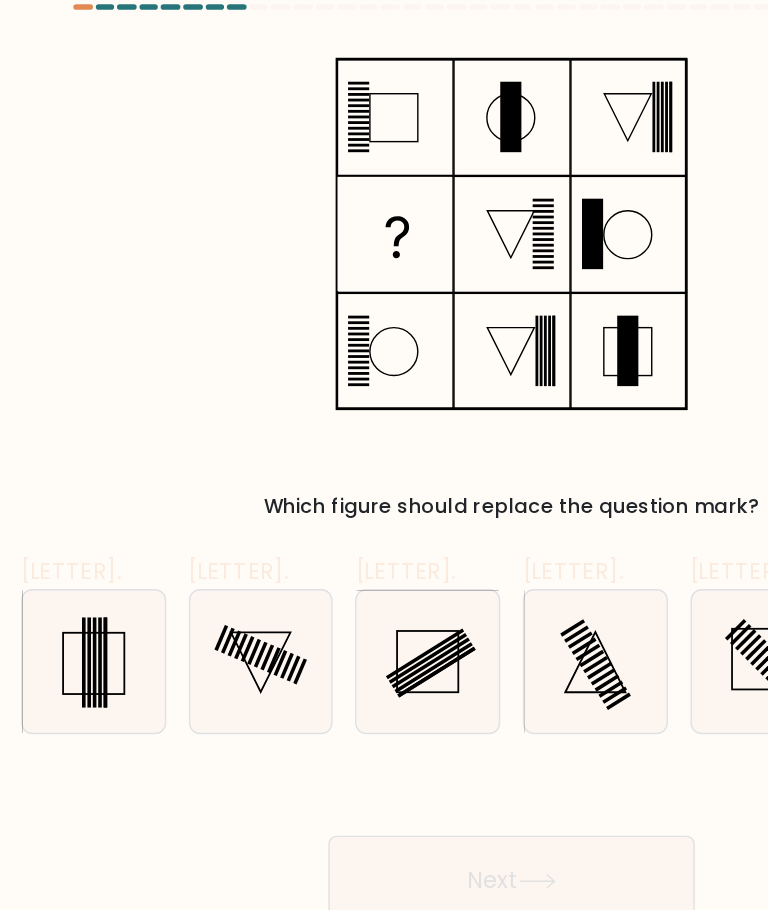 click on "Next" at bounding box center [384, 633] 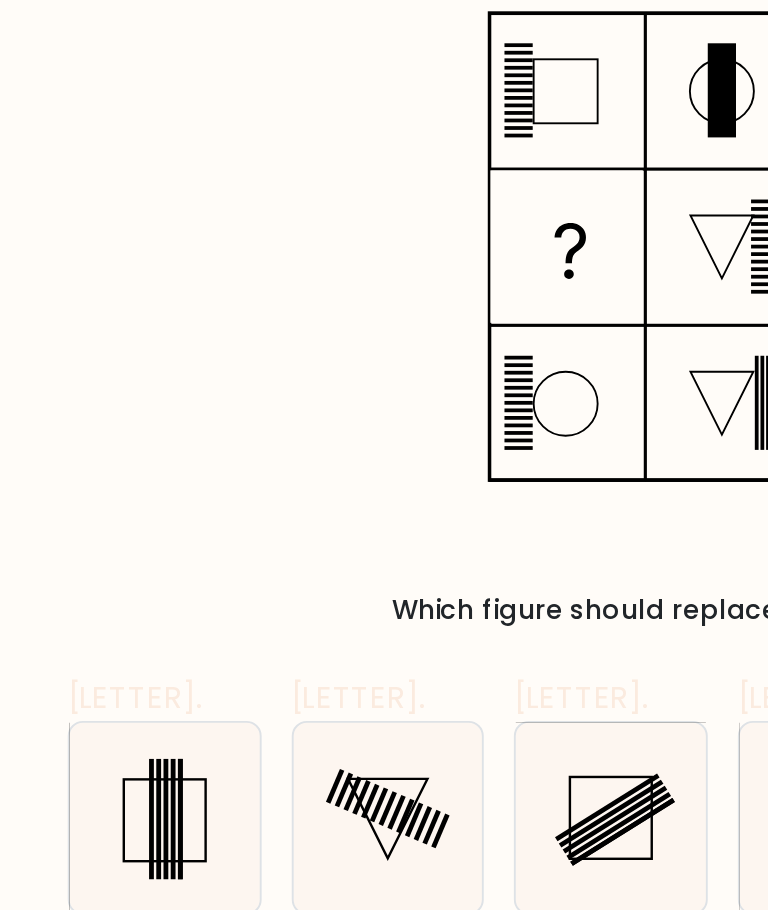 click at bounding box center [87, 501] 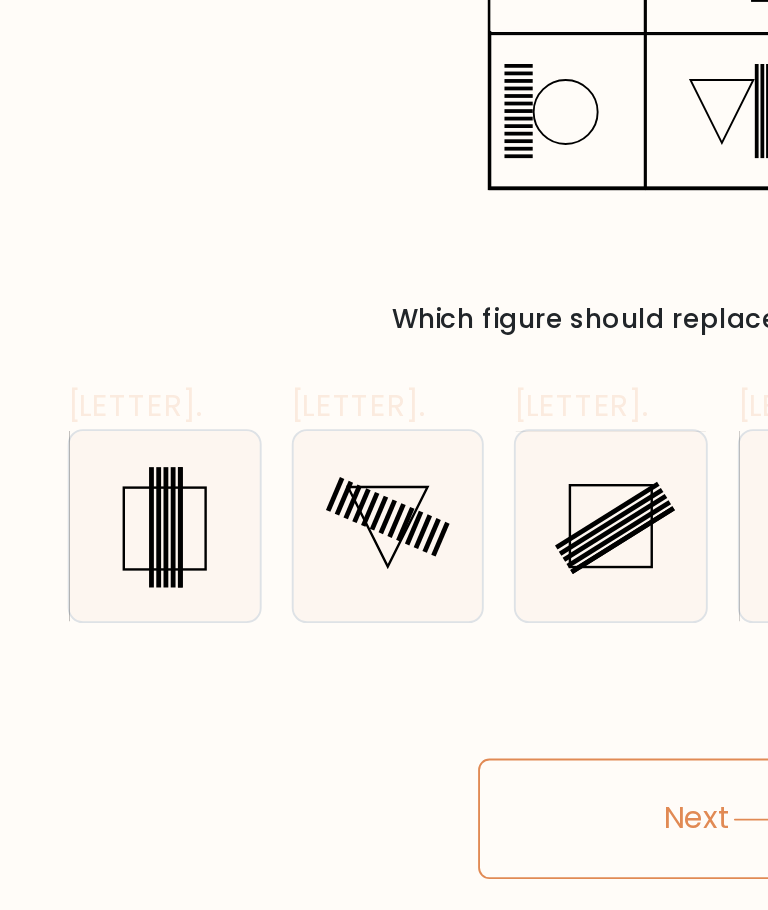 click on "Next" at bounding box center (384, 657) 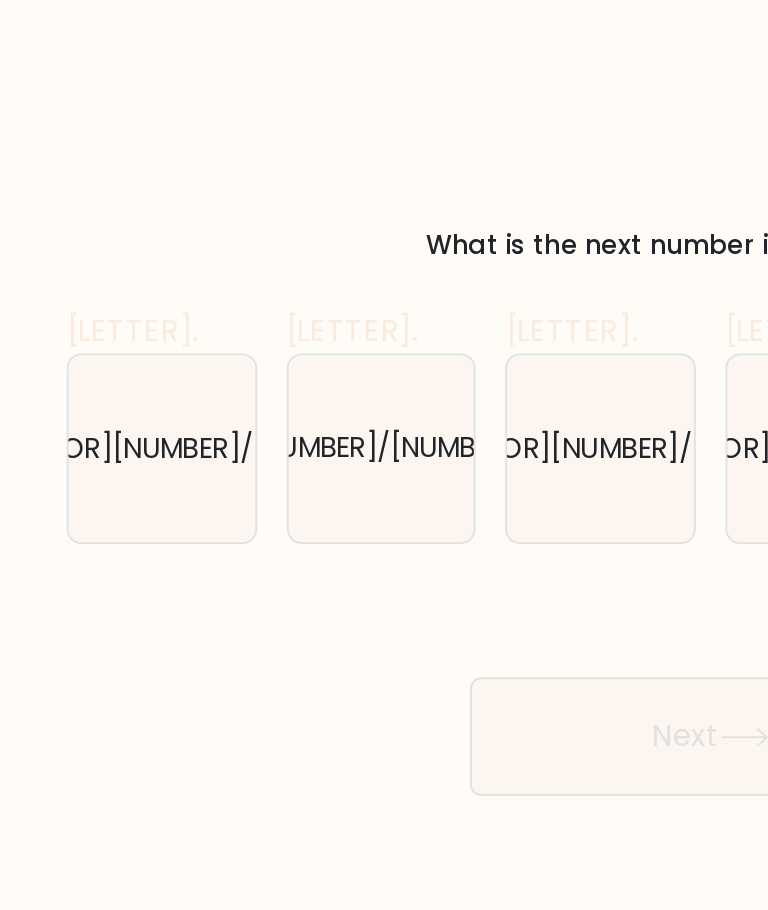 click on "[OPERATOR][NUMBER]/[NUMBER]" at bounding box center (88, 500) 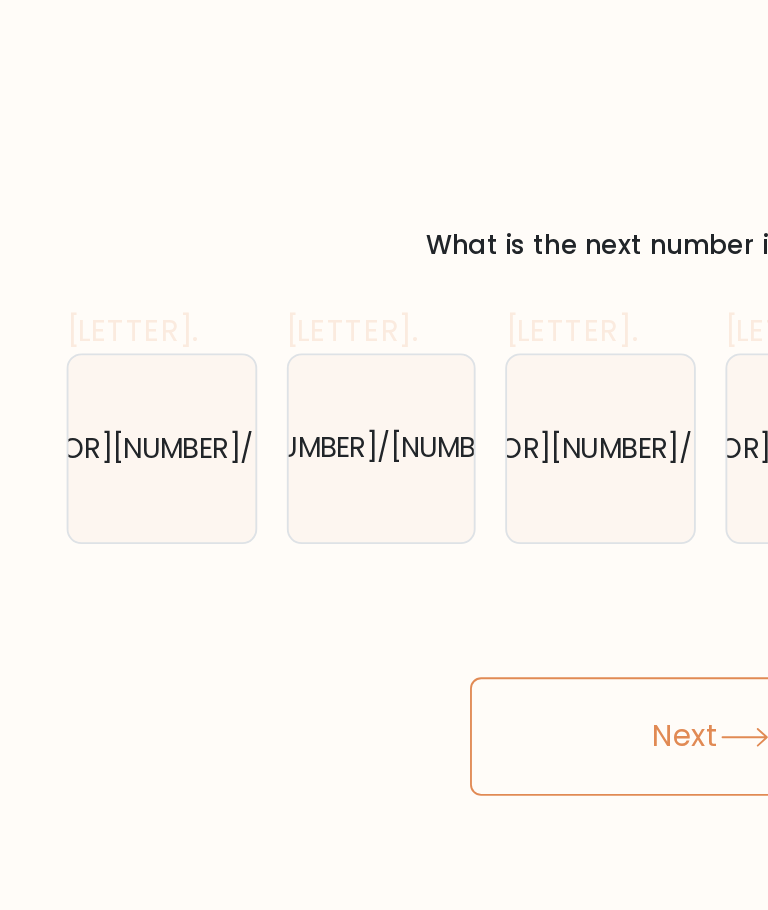 click on "Next" at bounding box center [384, 657] 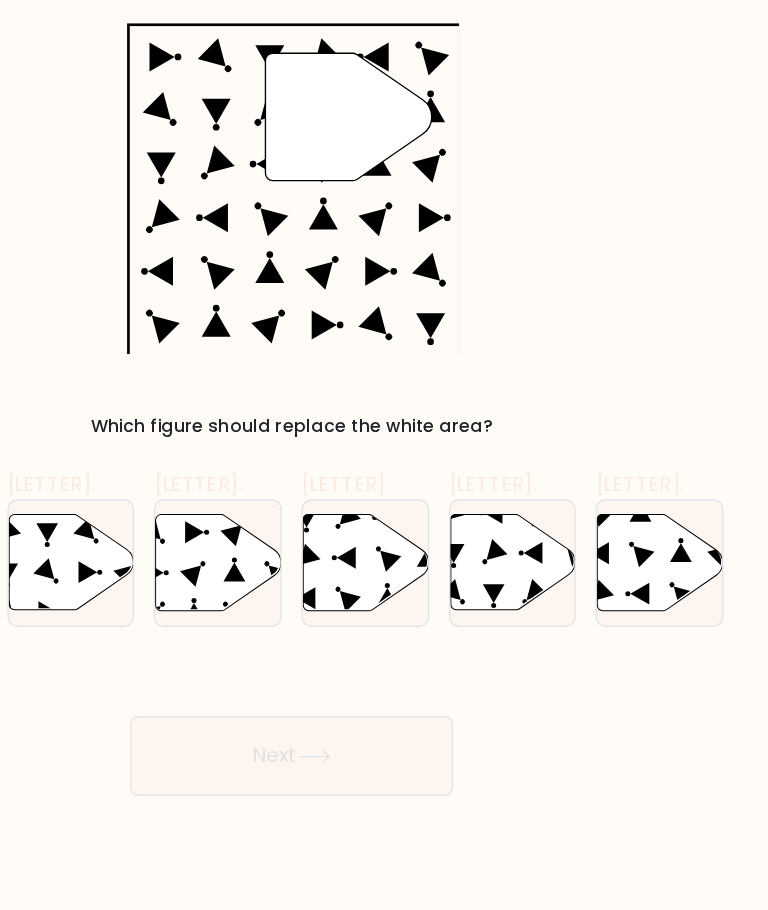 scroll, scrollTop: 24, scrollLeft: 0, axis: vertical 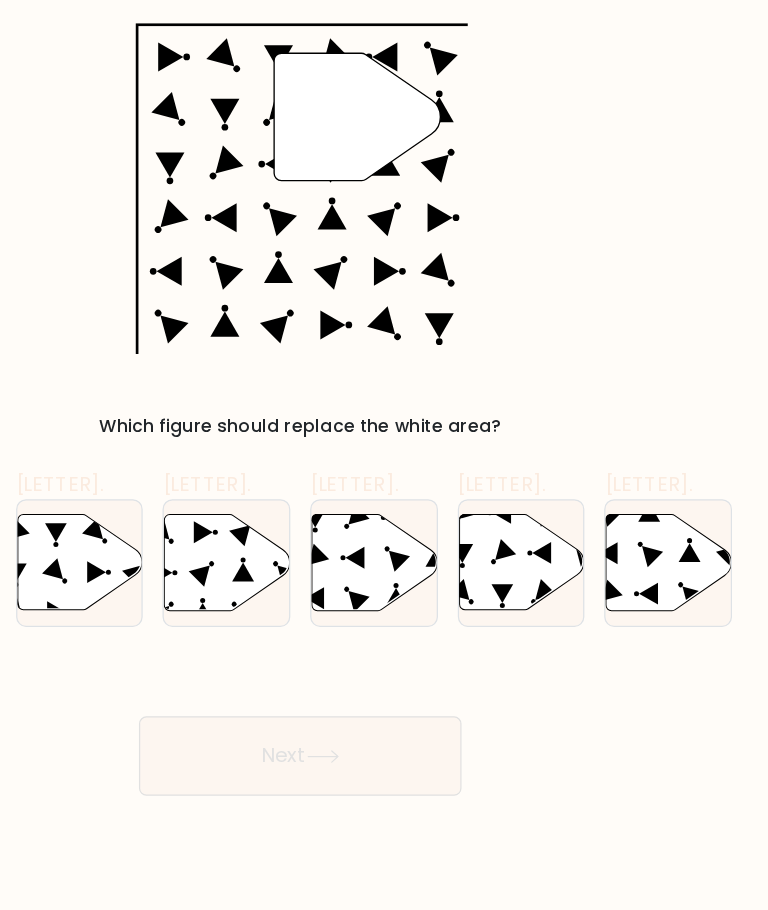 click at bounding box center [443, 500] 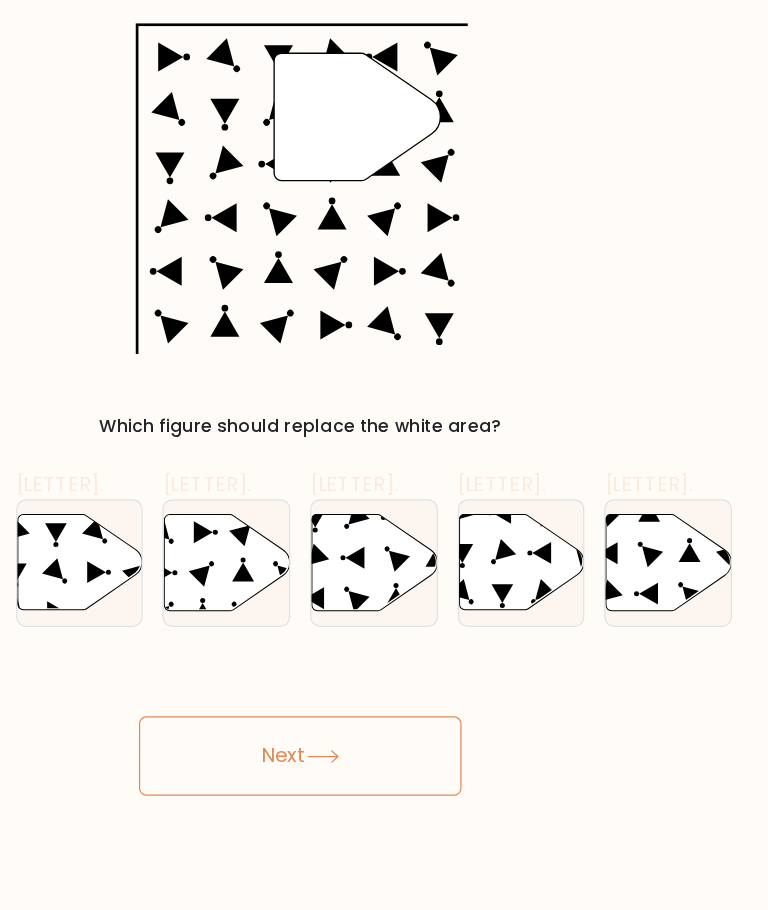click on "Next" at bounding box center [384, 657] 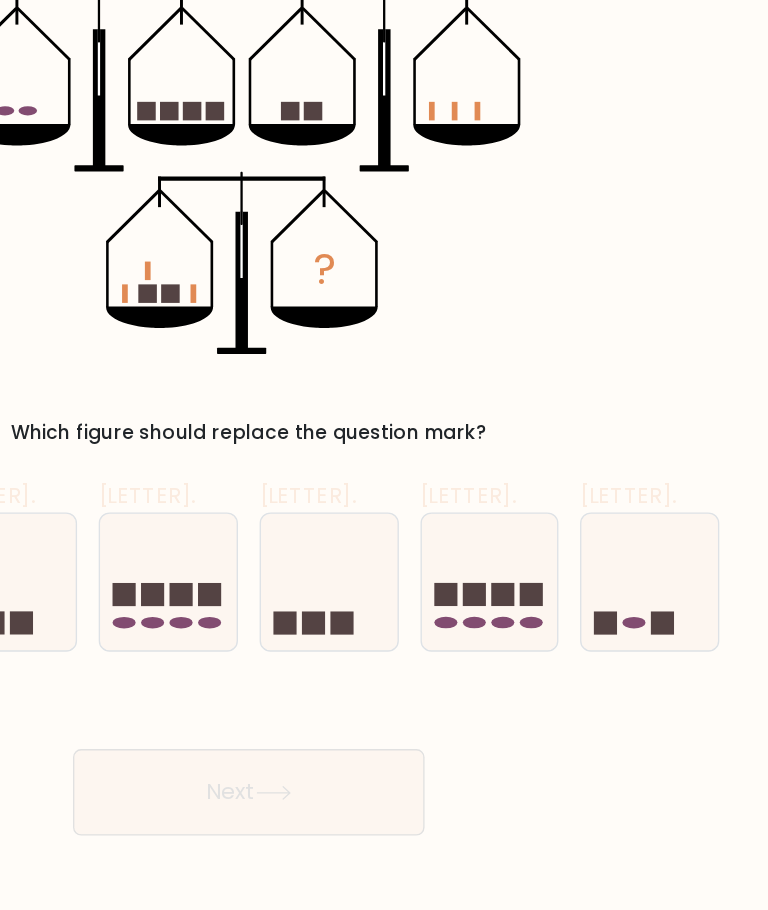 scroll, scrollTop: 0, scrollLeft: 0, axis: both 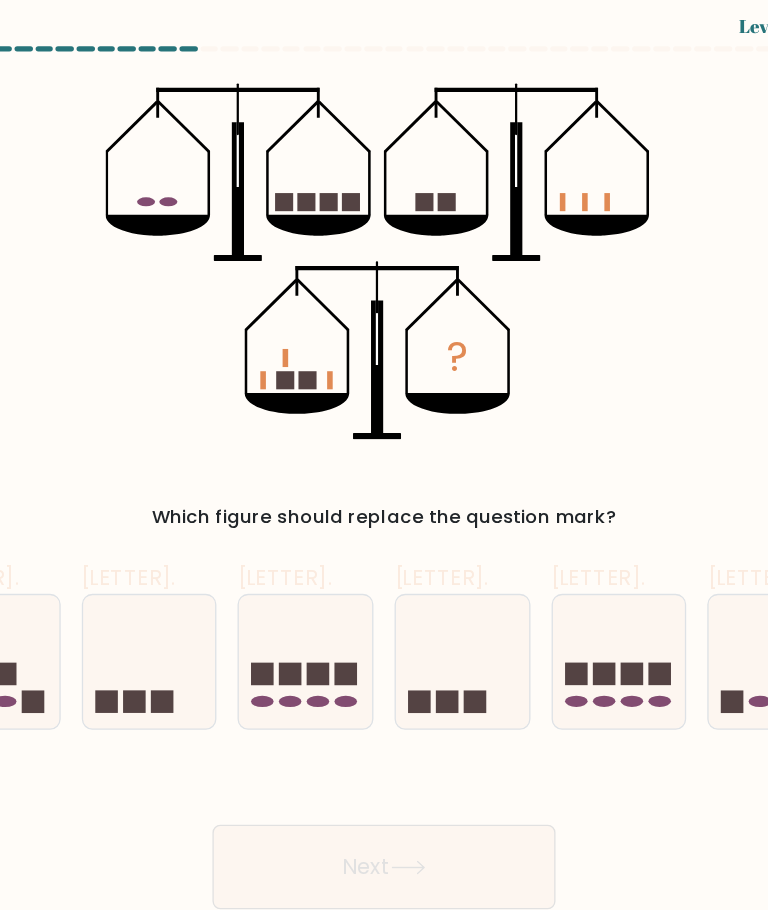 click at bounding box center [550, 510] 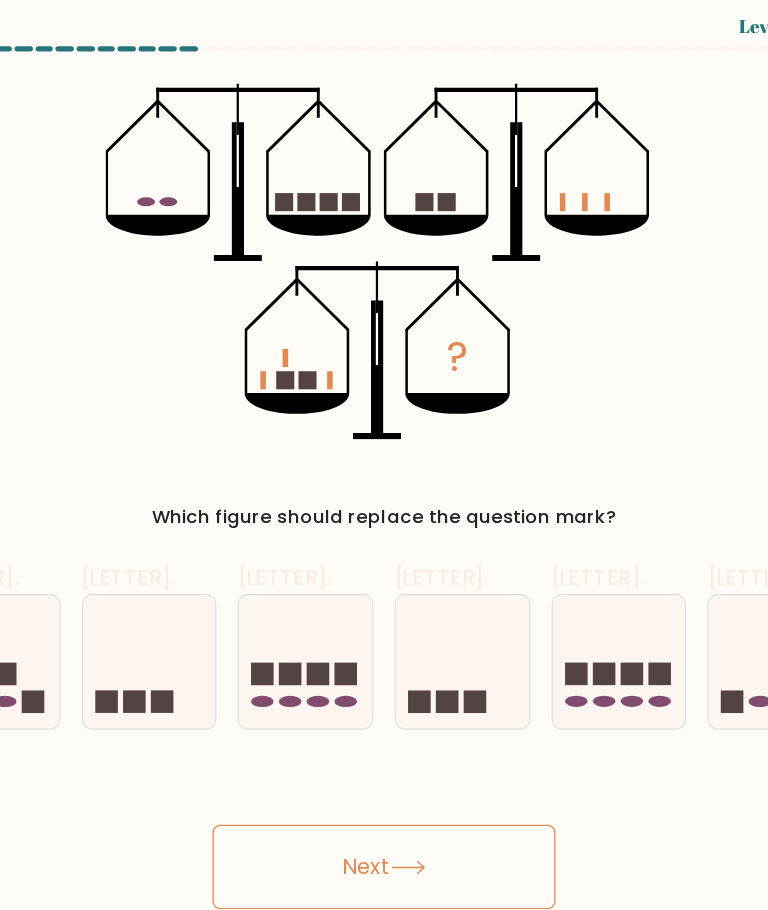 click on "Next" at bounding box center (384, 657) 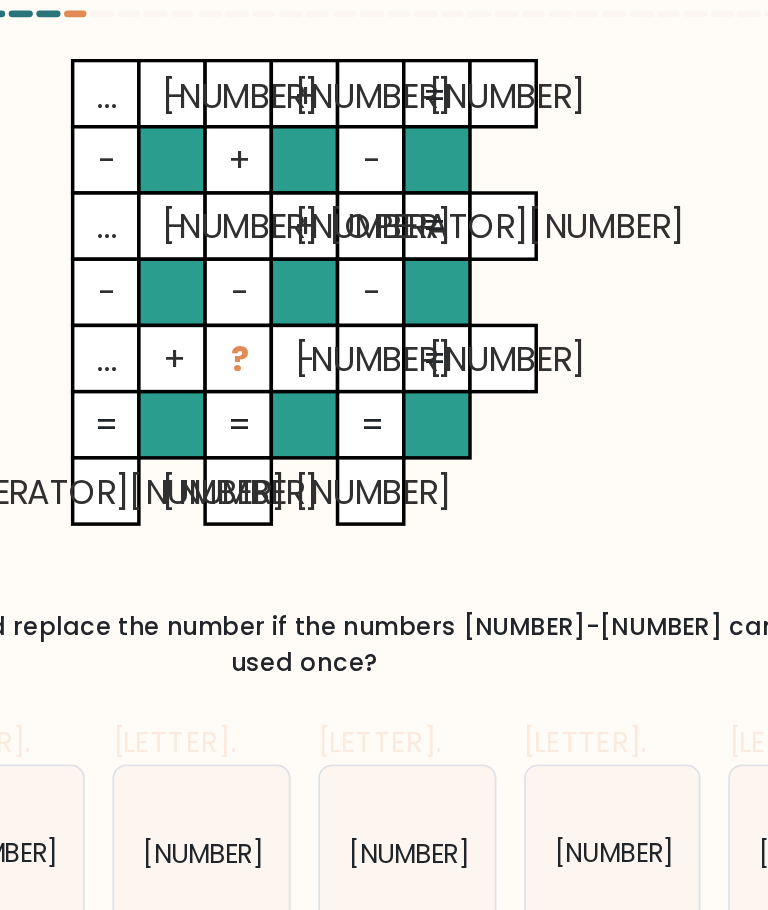 click on "[NUMBER]" at bounding box center [324, 522] 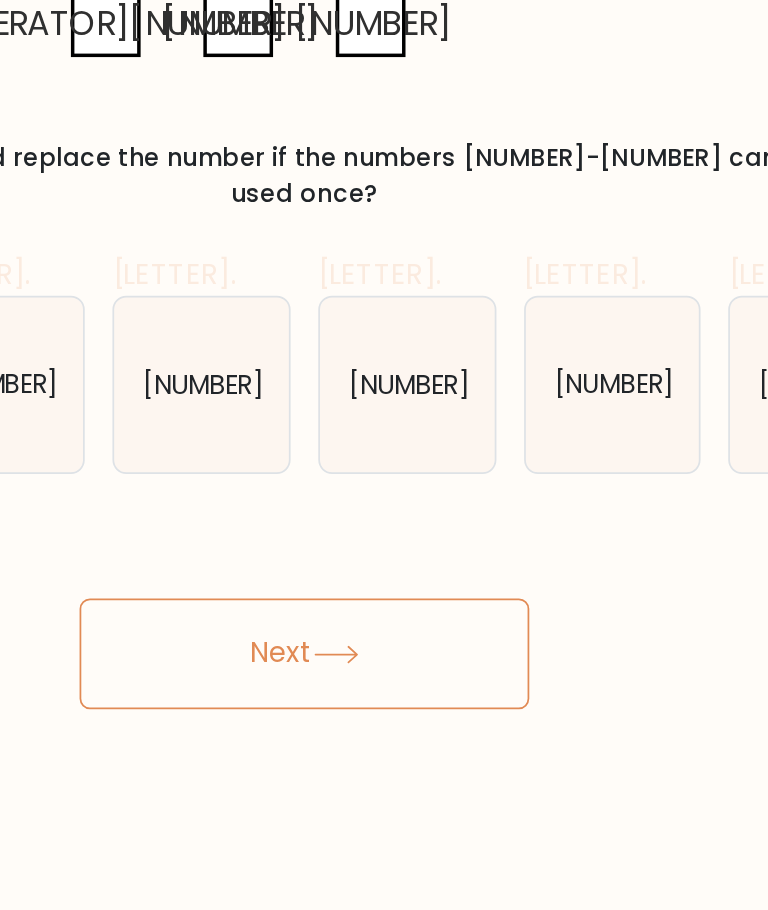 click on "Next" at bounding box center [384, 678] 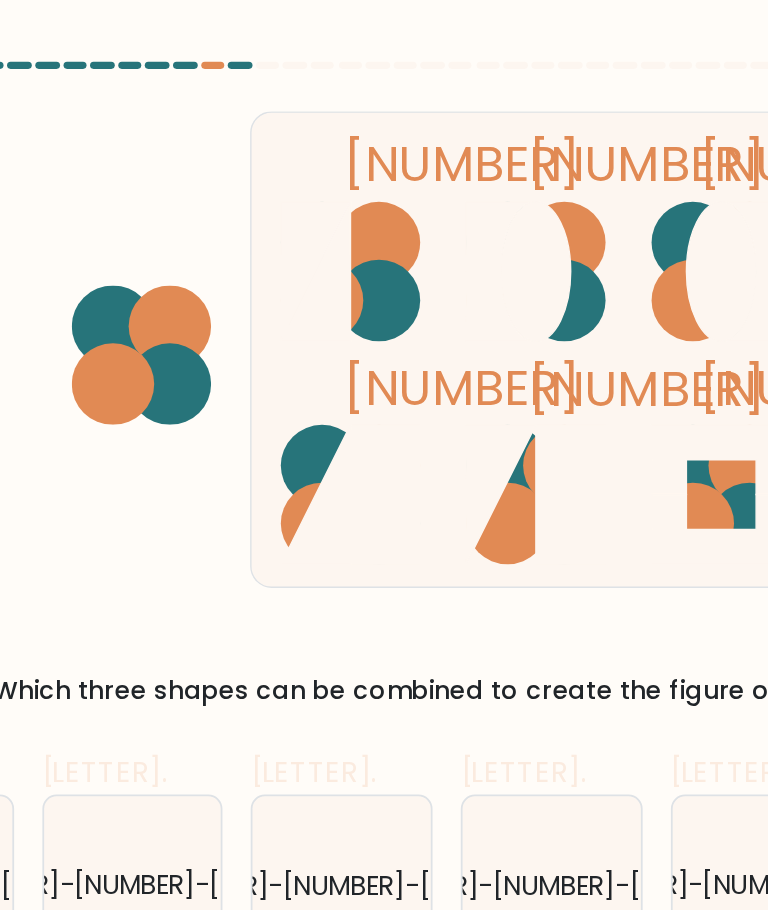 scroll, scrollTop: 0, scrollLeft: 0, axis: both 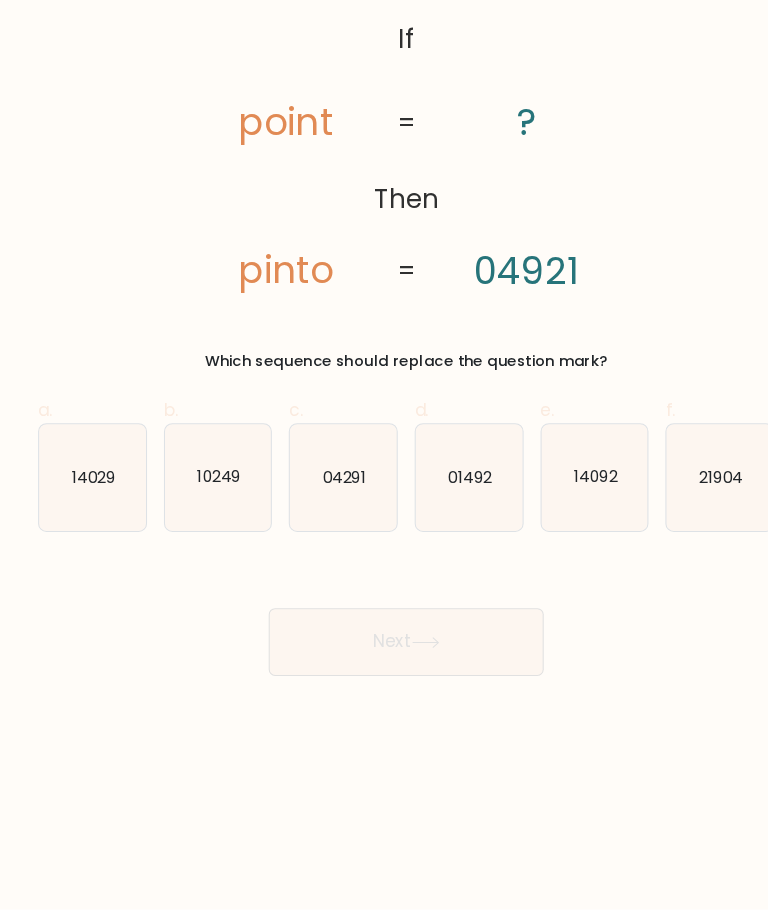 click on "@import url('https://fonts.googleapis.com/css?family=Abril+Fatface:400,100,100italic,300,300italic,400italic,500,500italic,700,700italic,900,900italic');           If       Then       point       pinto       ?       04921       =       =
Which sequence should replace the question mark?" at bounding box center [384, 232] 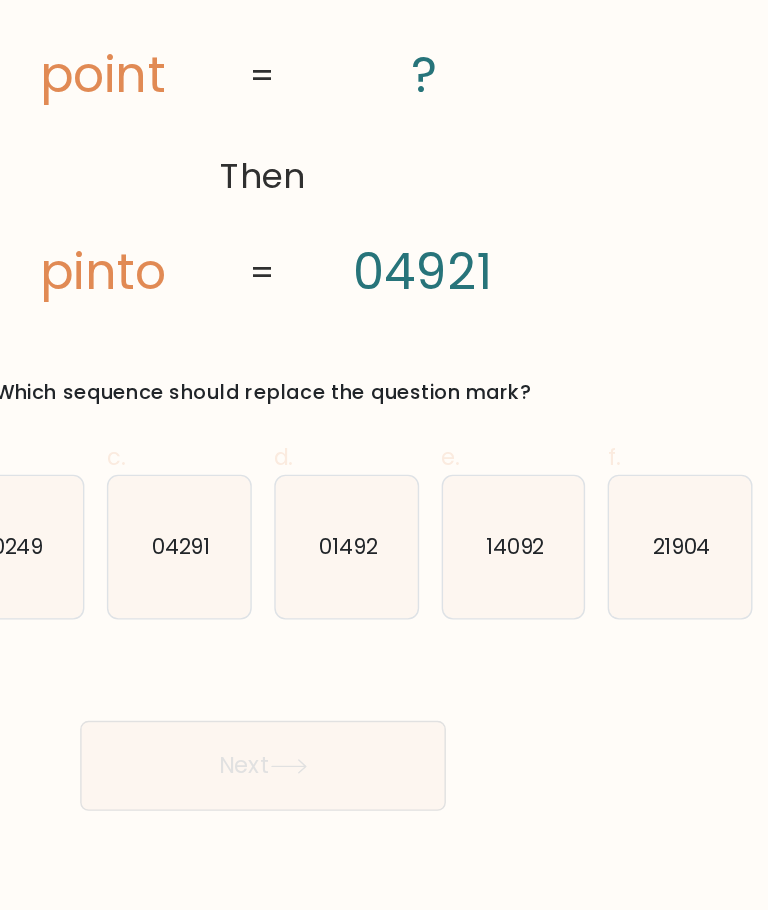 click on "01492" at bounding box center [443, 501] 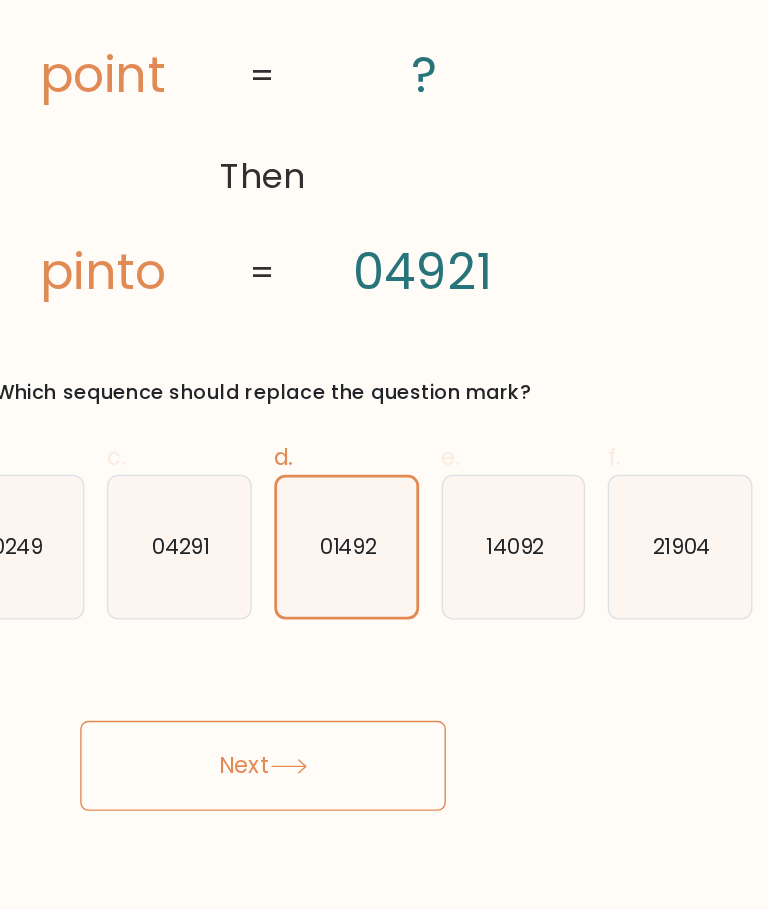 click on "Next" at bounding box center (384, 657) 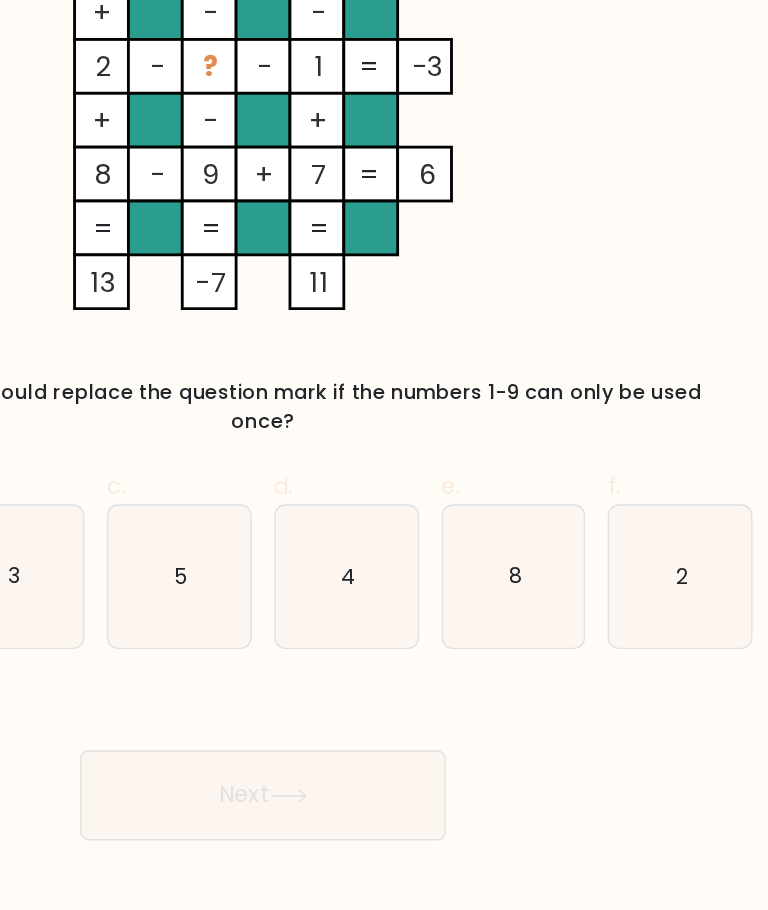 click on "Next" at bounding box center [384, 654] 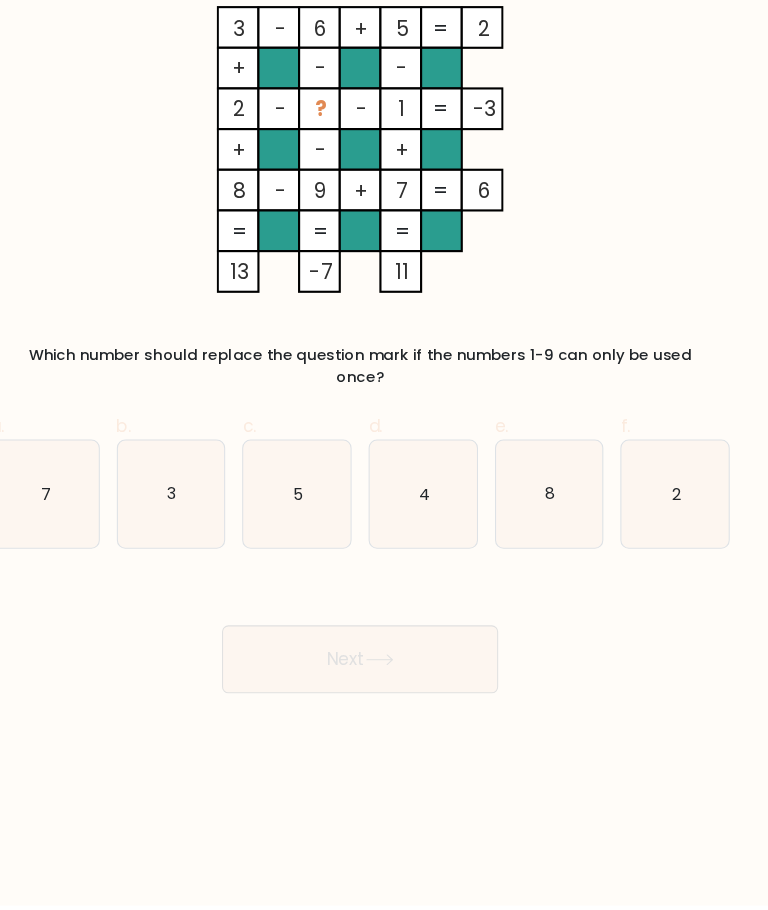 scroll, scrollTop: 7, scrollLeft: 0, axis: vertical 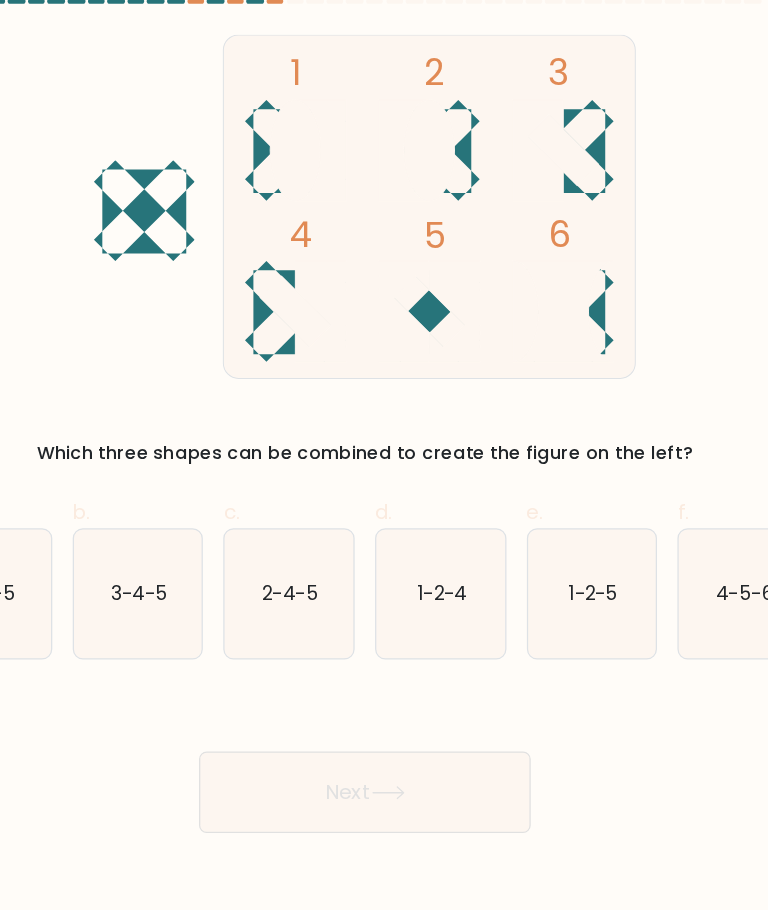 click on "3-4-5" at bounding box center (206, 500) 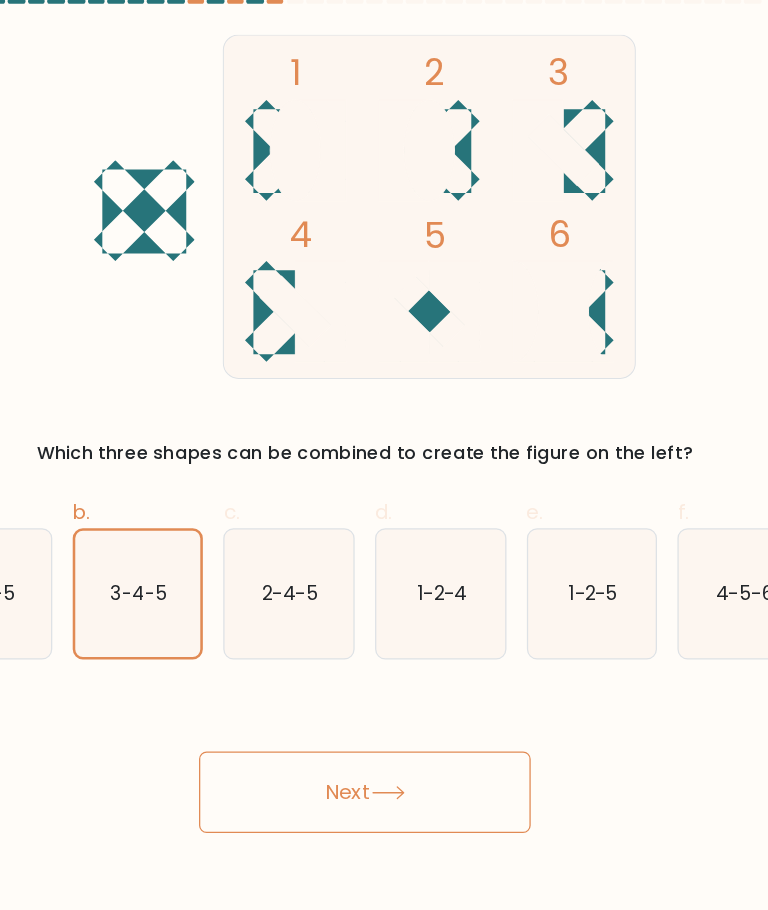 click at bounding box center (402, 657) 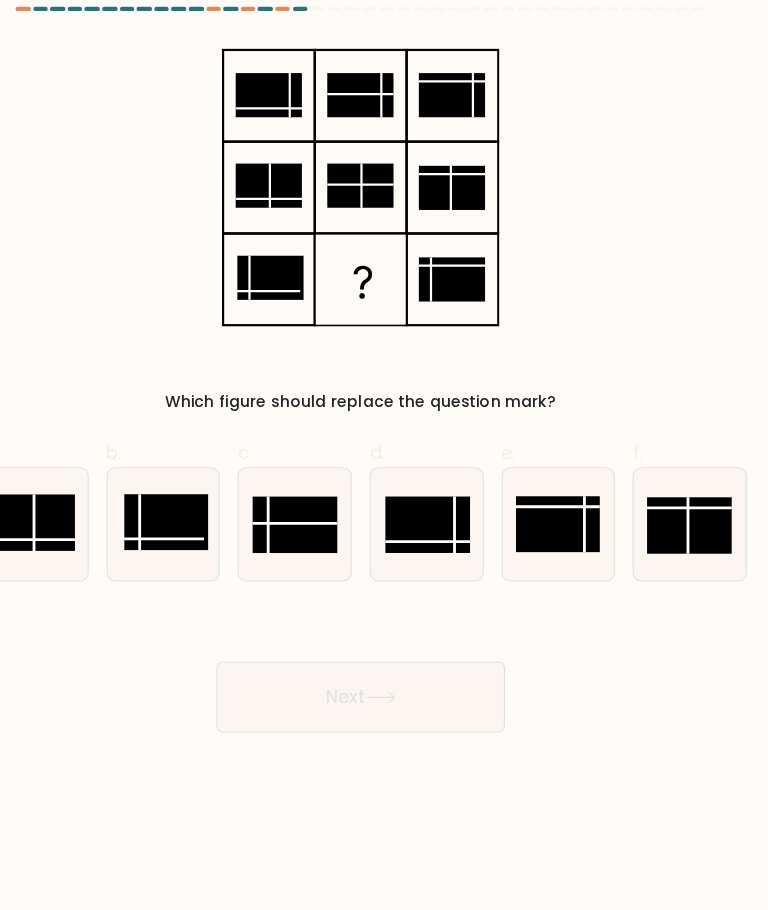 click at bounding box center (325, 501) 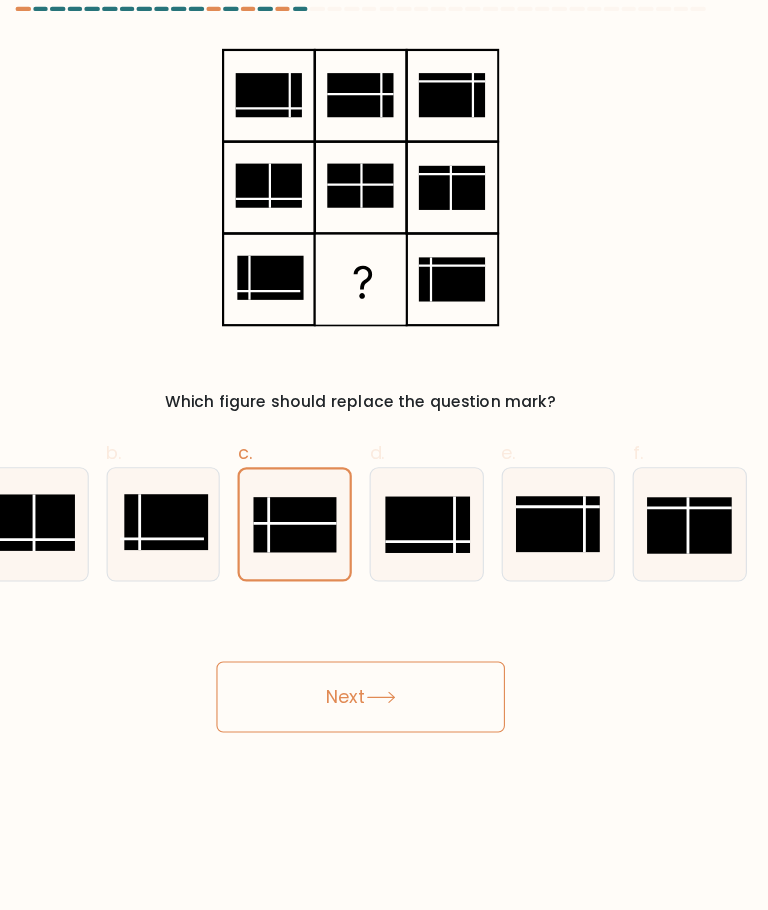 click on "Next" at bounding box center [384, 657] 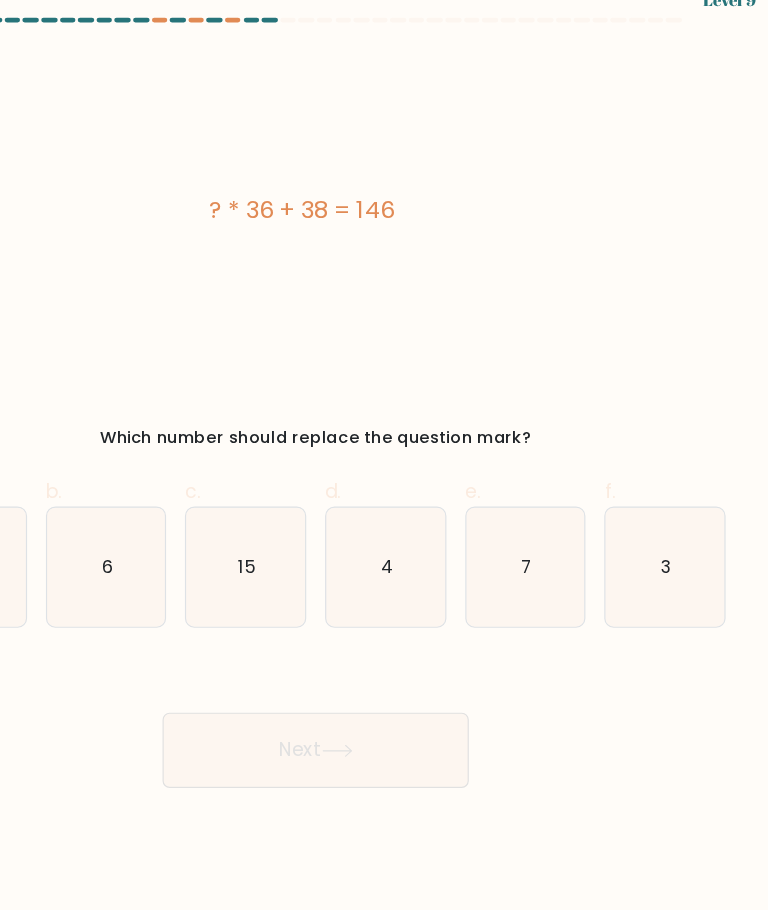click on "[NUMBER]" at bounding box center [680, 501] 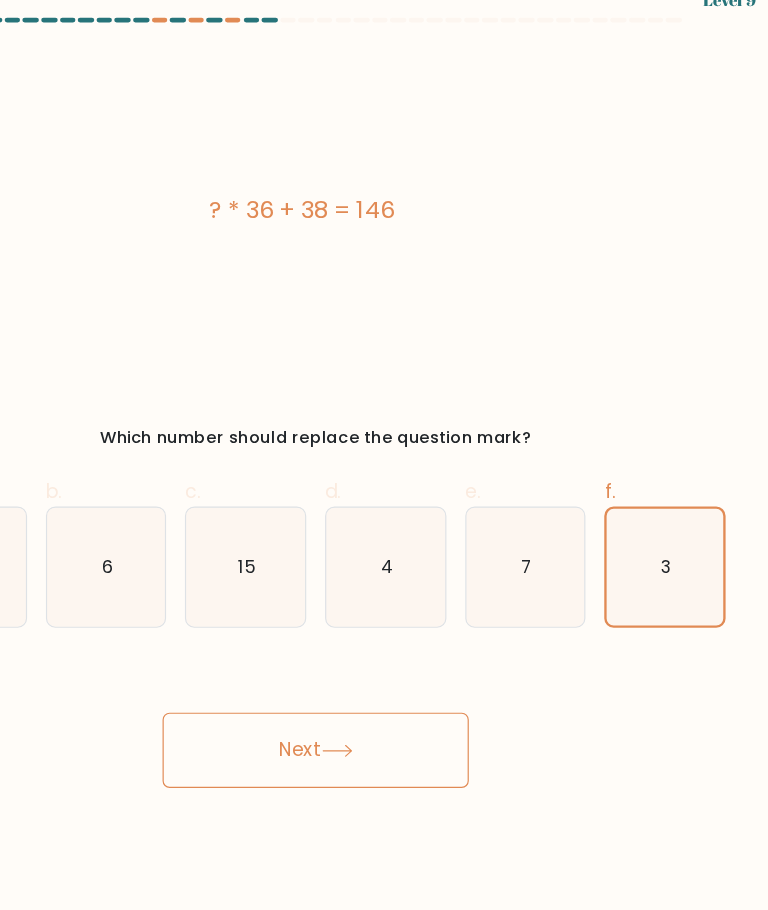 click on "Next" at bounding box center [384, 657] 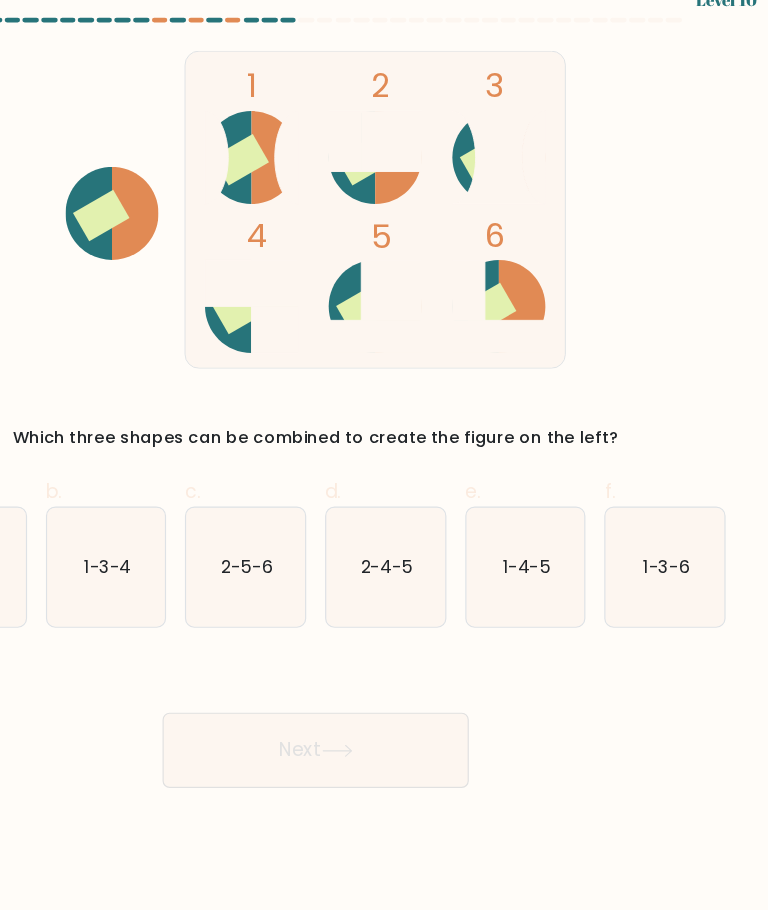 click on "[NUMBER]-[NUMBER]-[NUMBER]" at bounding box center (325, 500) 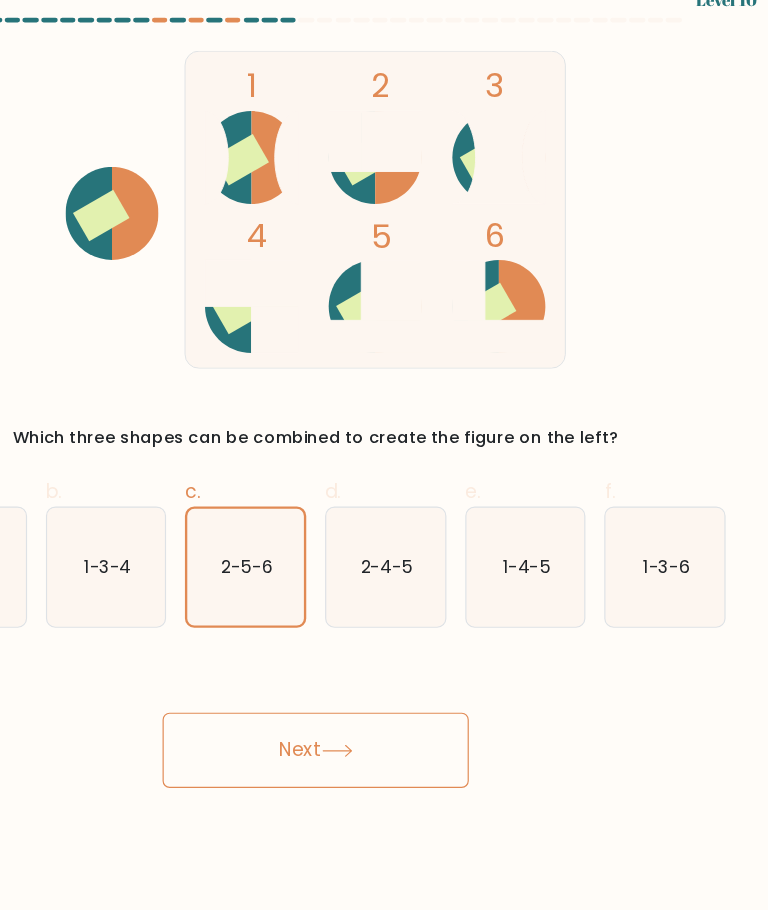 click on "Next" at bounding box center (384, 657) 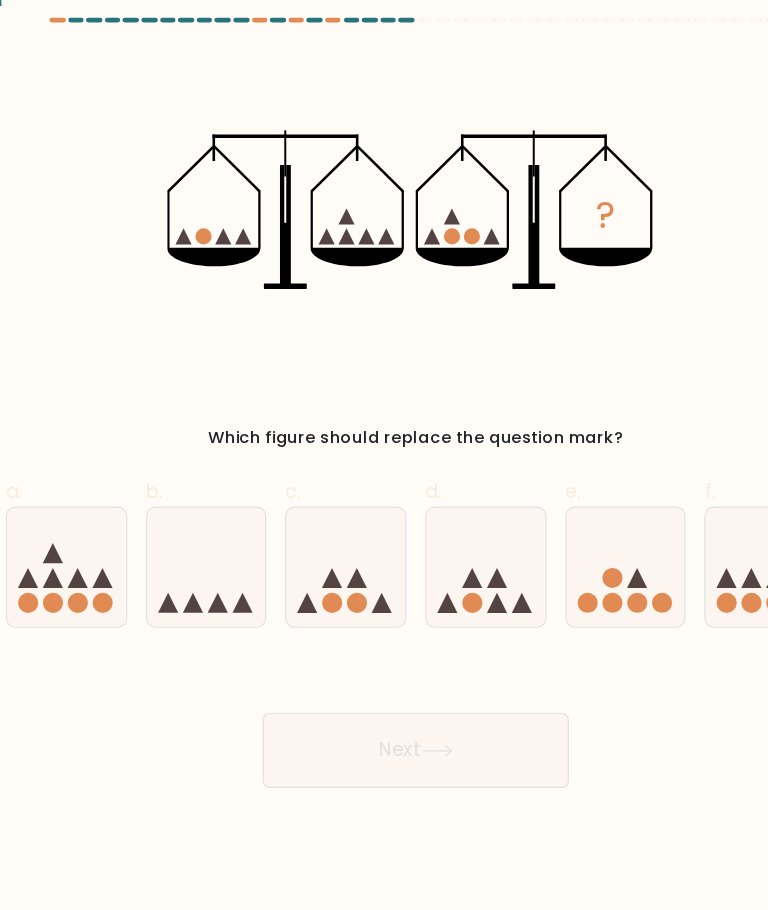 click on "?
Which figure should replace the question mark?" at bounding box center [384, 232] 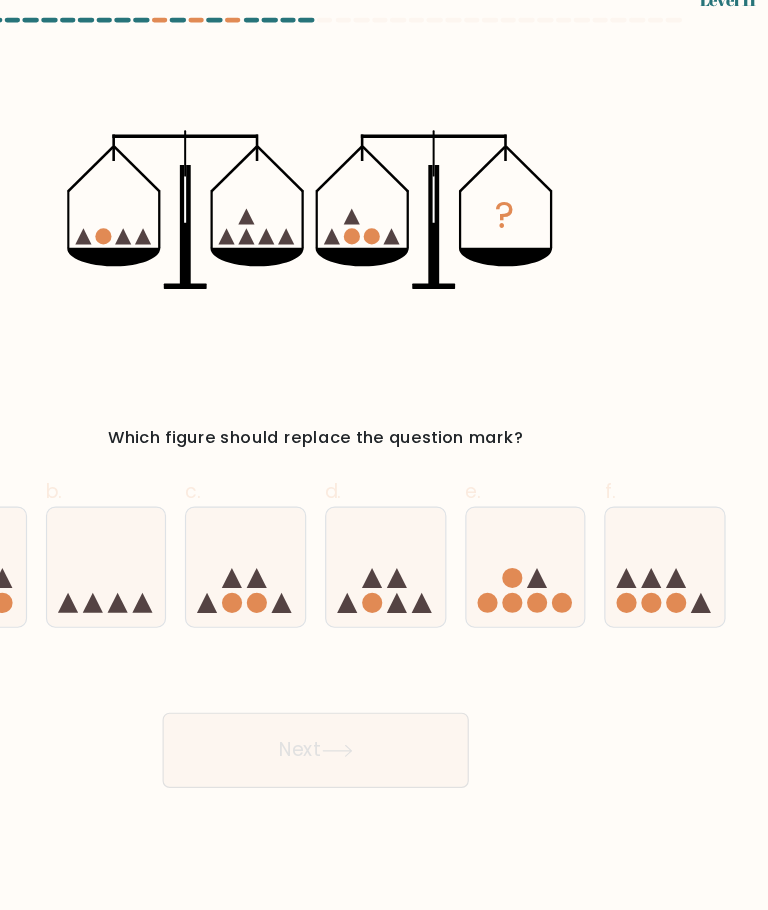 scroll, scrollTop: 0, scrollLeft: 0, axis: both 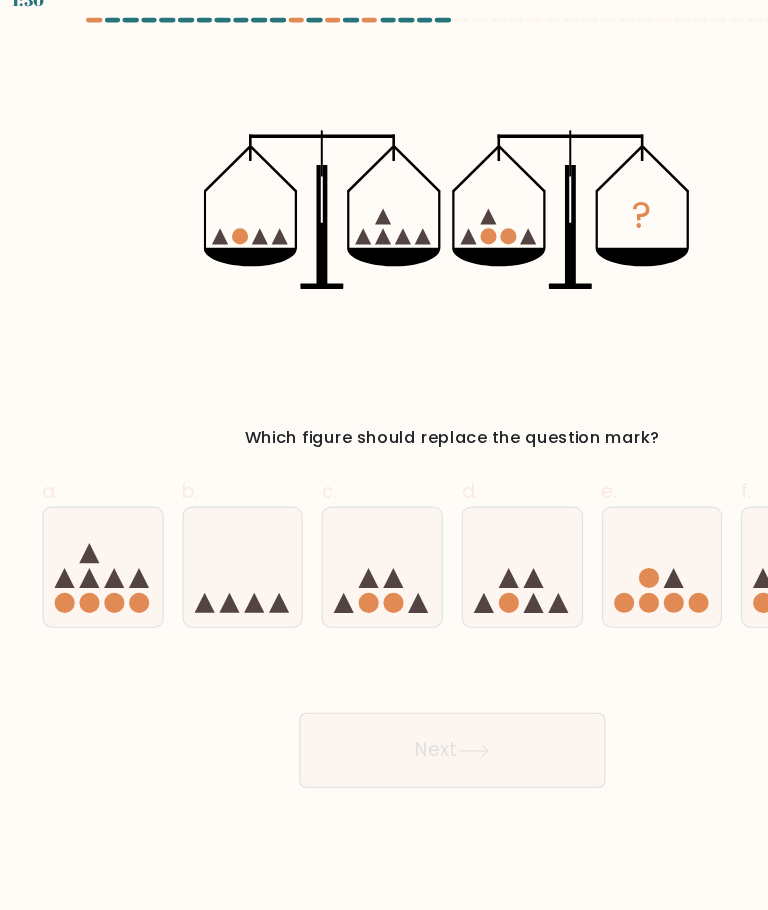click at bounding box center (443, 501) 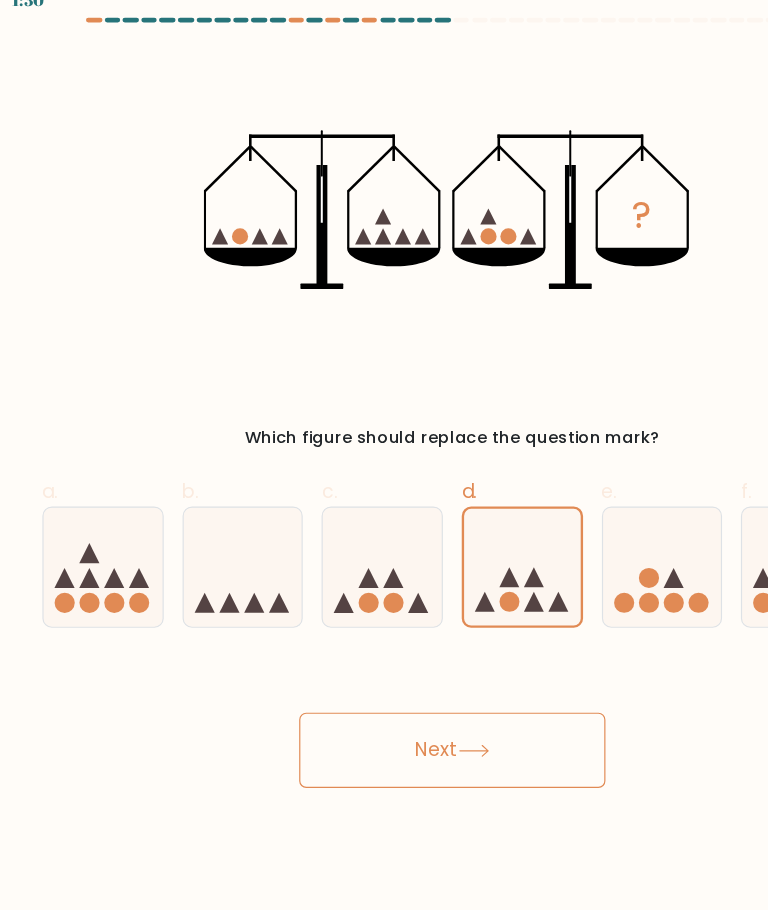 click on "Next" at bounding box center [384, 657] 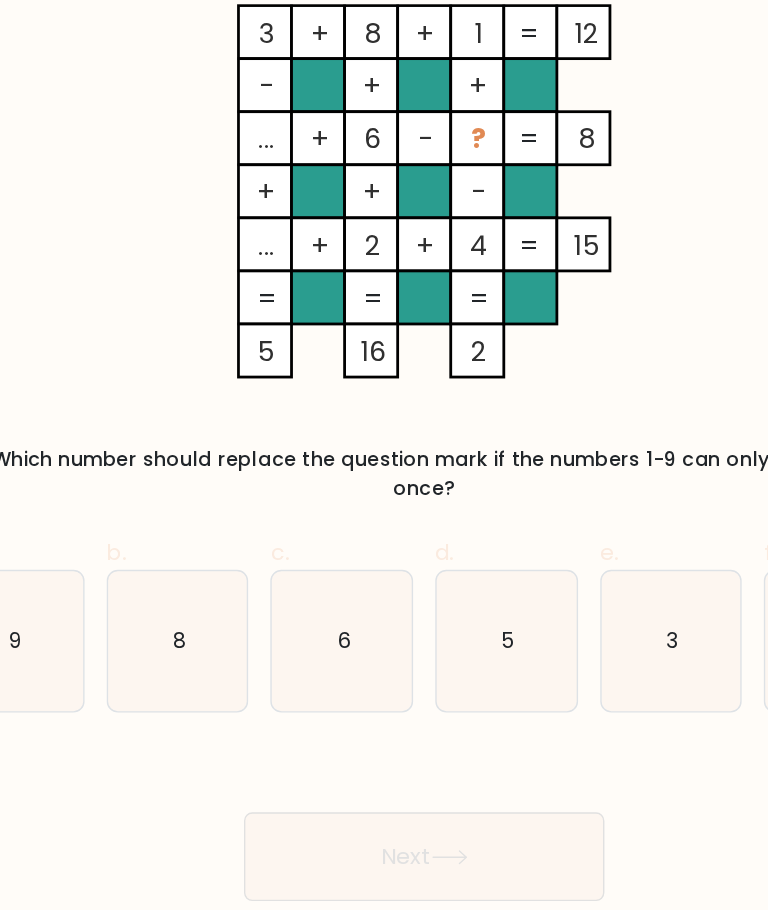 click on "[NUMBER]" at bounding box center [443, 522] 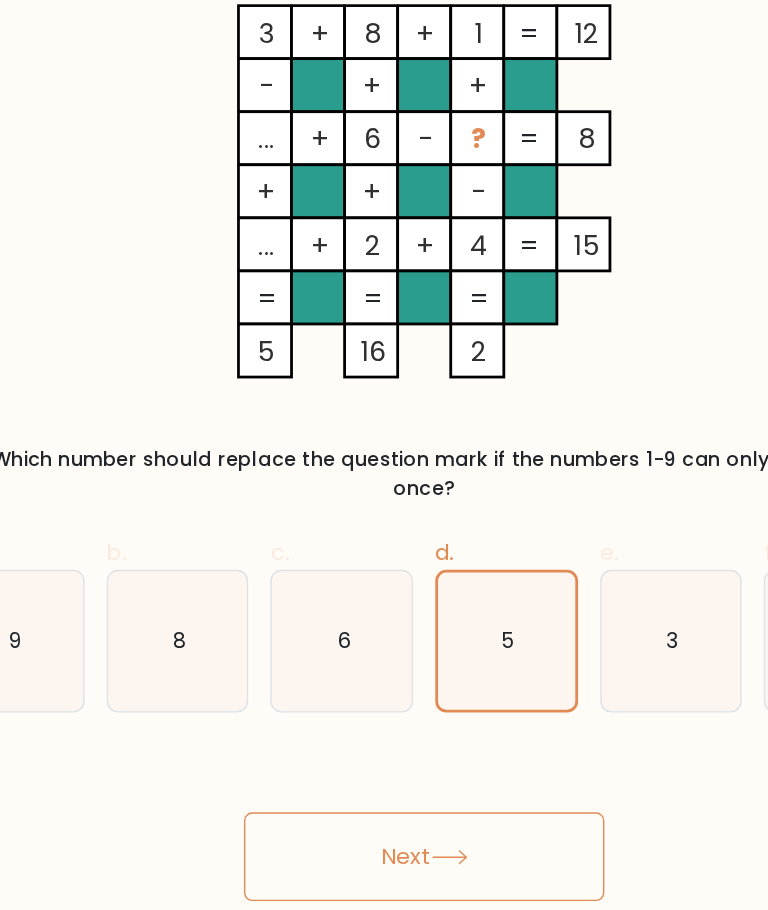 click on "Next" at bounding box center (384, 678) 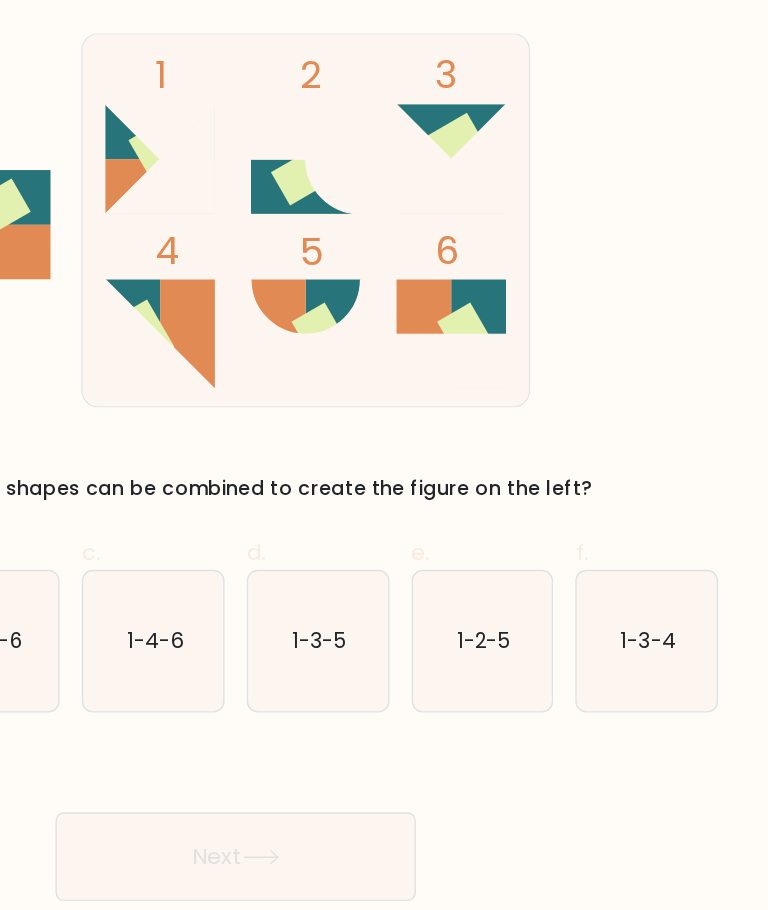 click on "[NUMBER]-[NUMBER]-[NUMBER]" at bounding box center [682, 500] 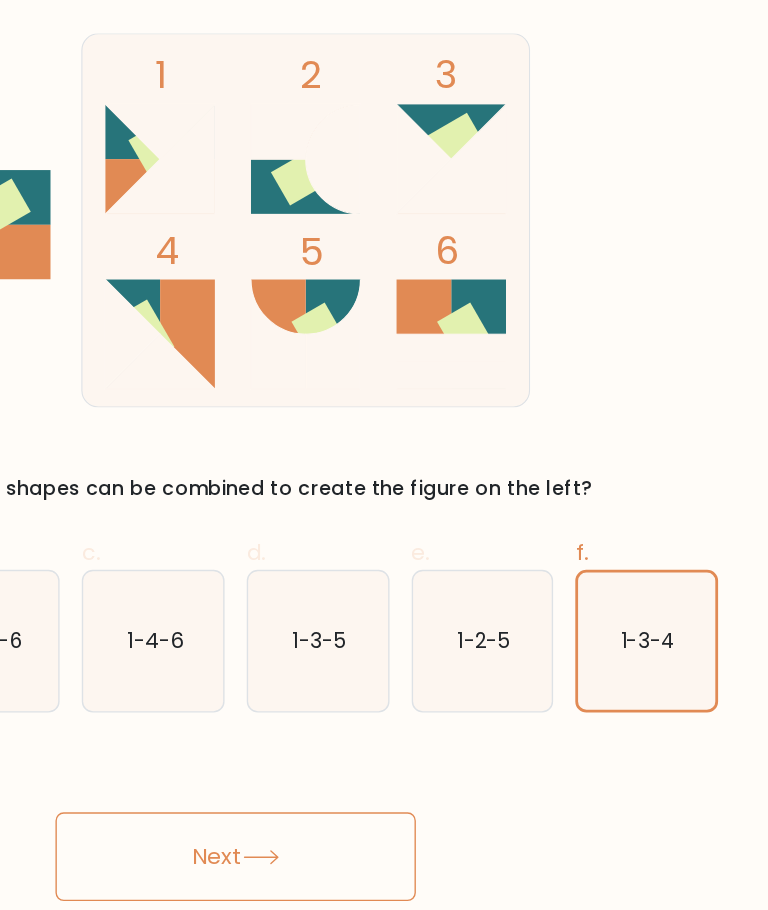 click on "Next" at bounding box center (384, 657) 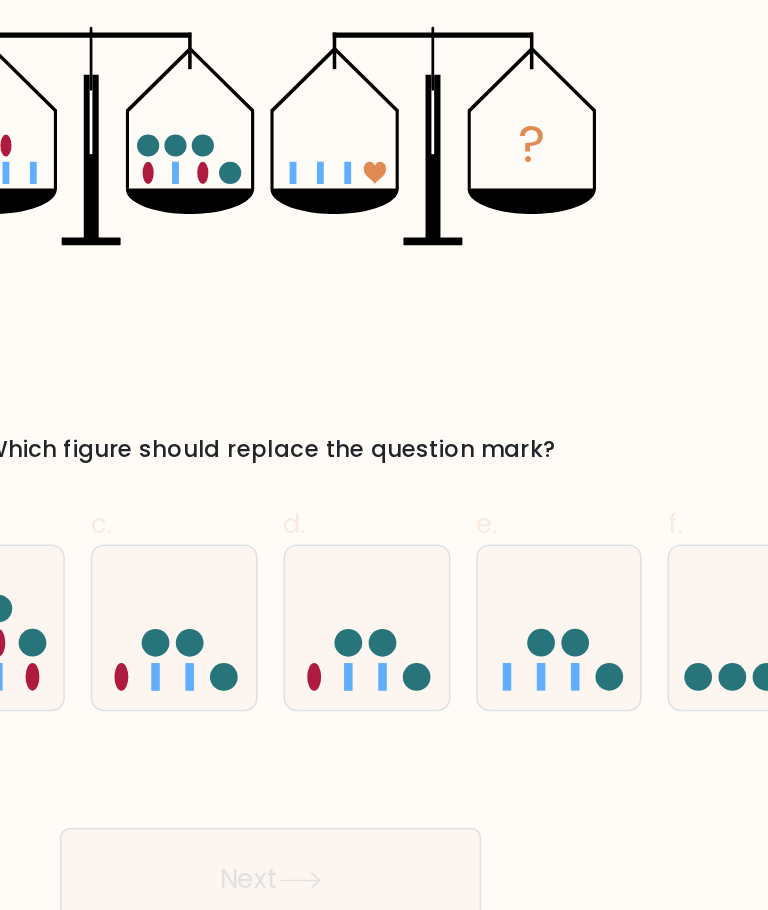 click at bounding box center [562, 501] 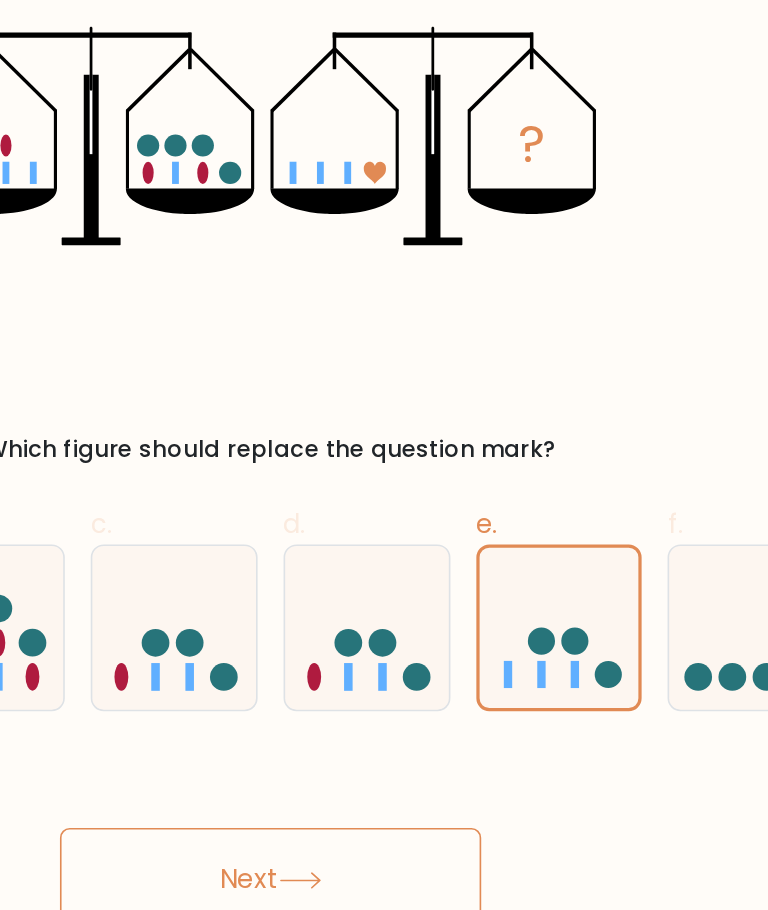 click on "Next" at bounding box center (384, 657) 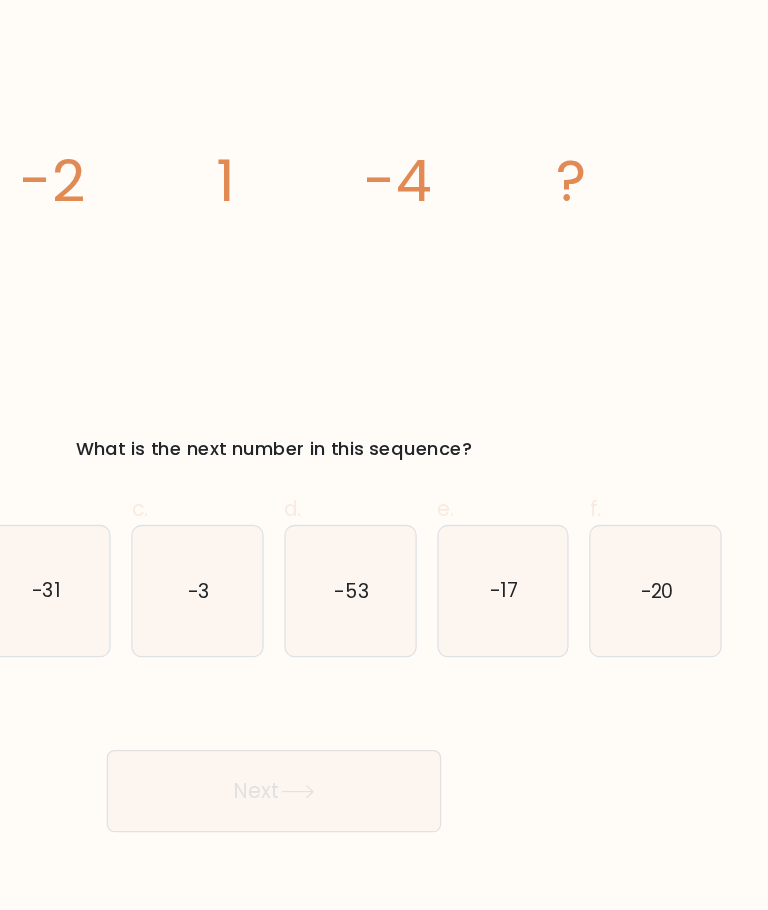 scroll, scrollTop: 0, scrollLeft: 0, axis: both 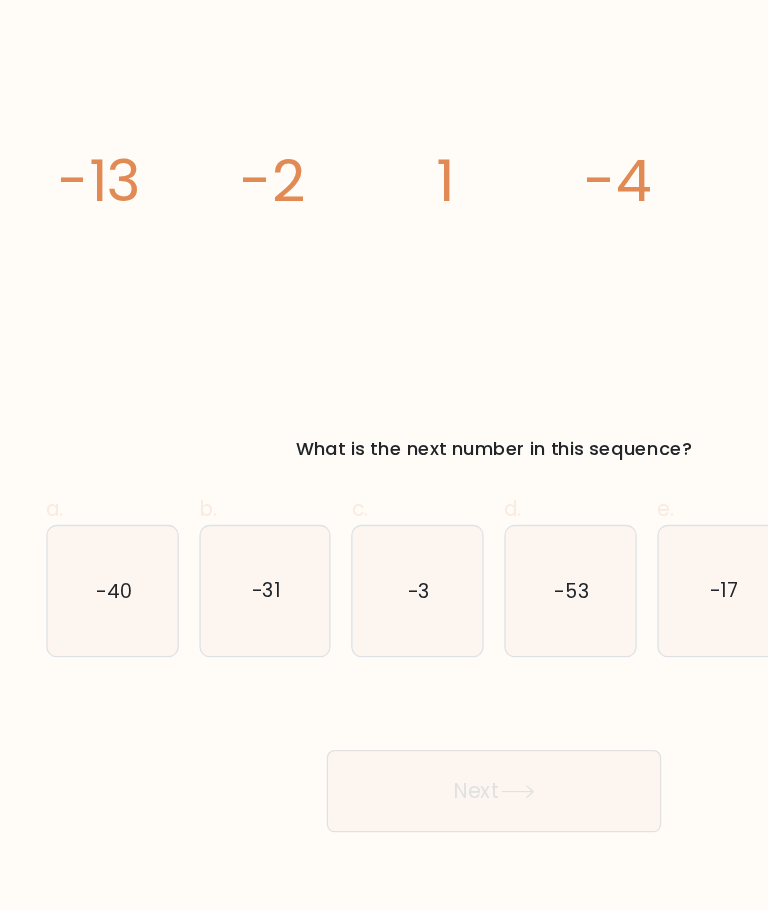 click on "-53" at bounding box center [444, 500] 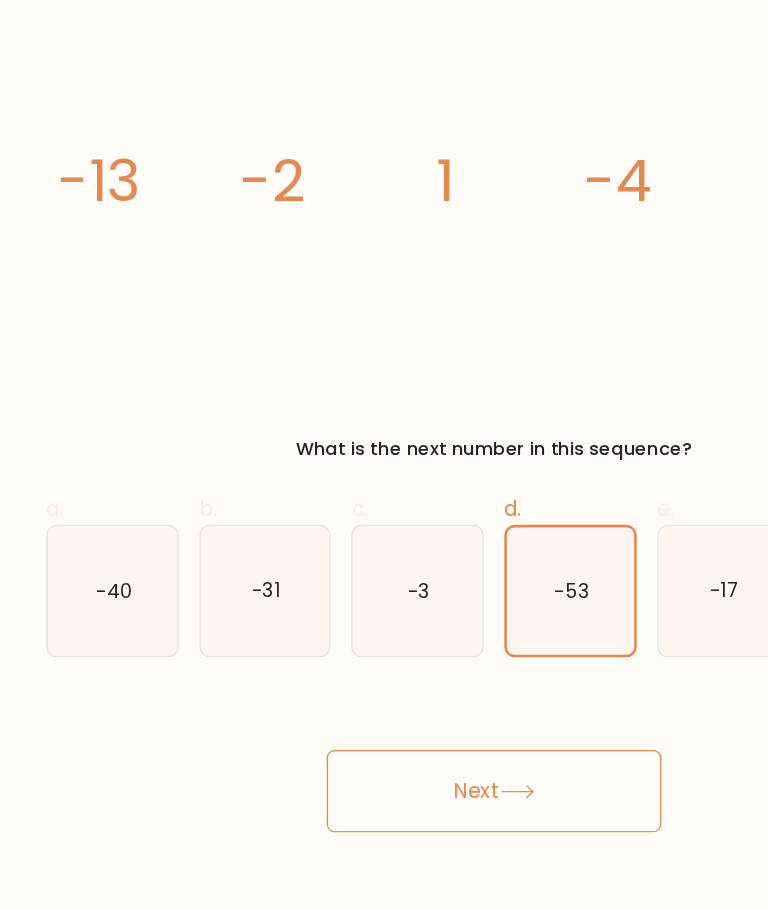 click on "Next" at bounding box center [384, 657] 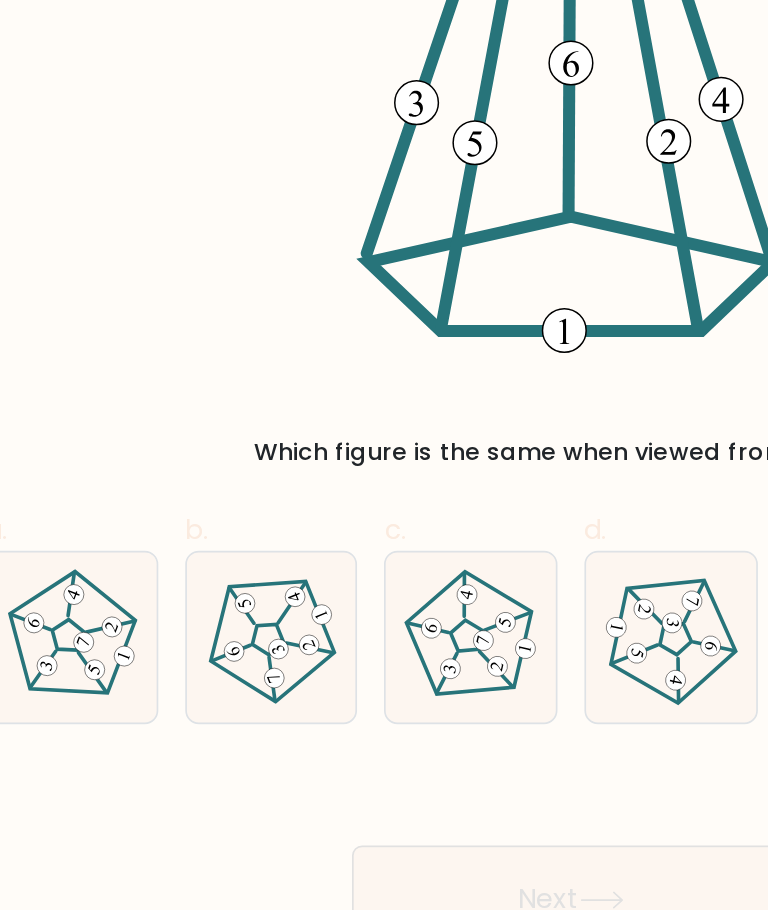 click at bounding box center (87, 501) 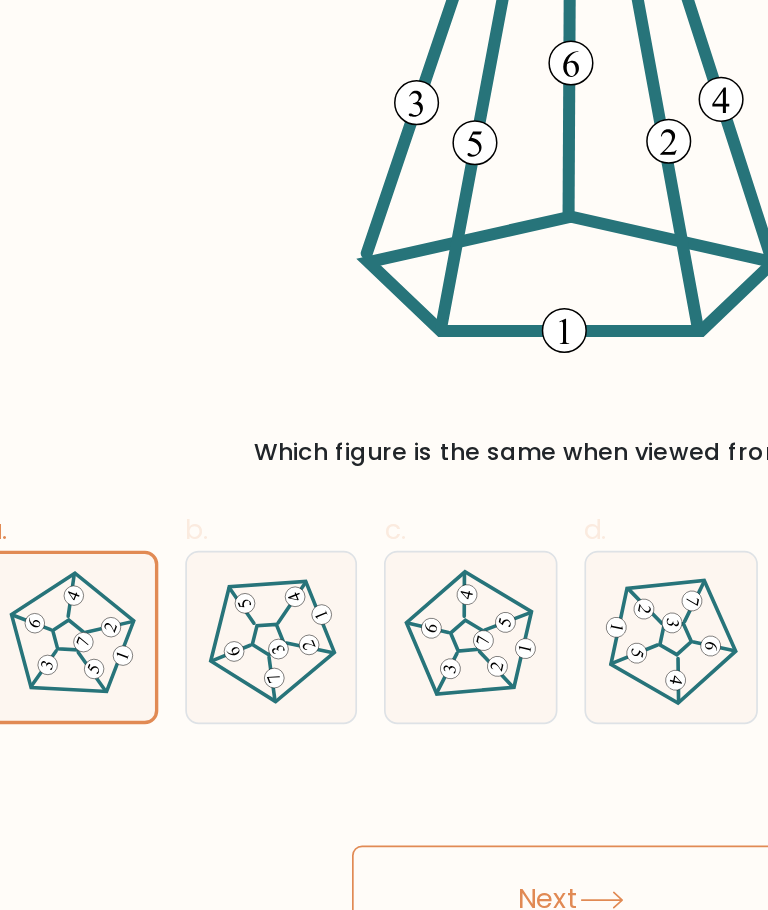 click on "Next" at bounding box center [384, 657] 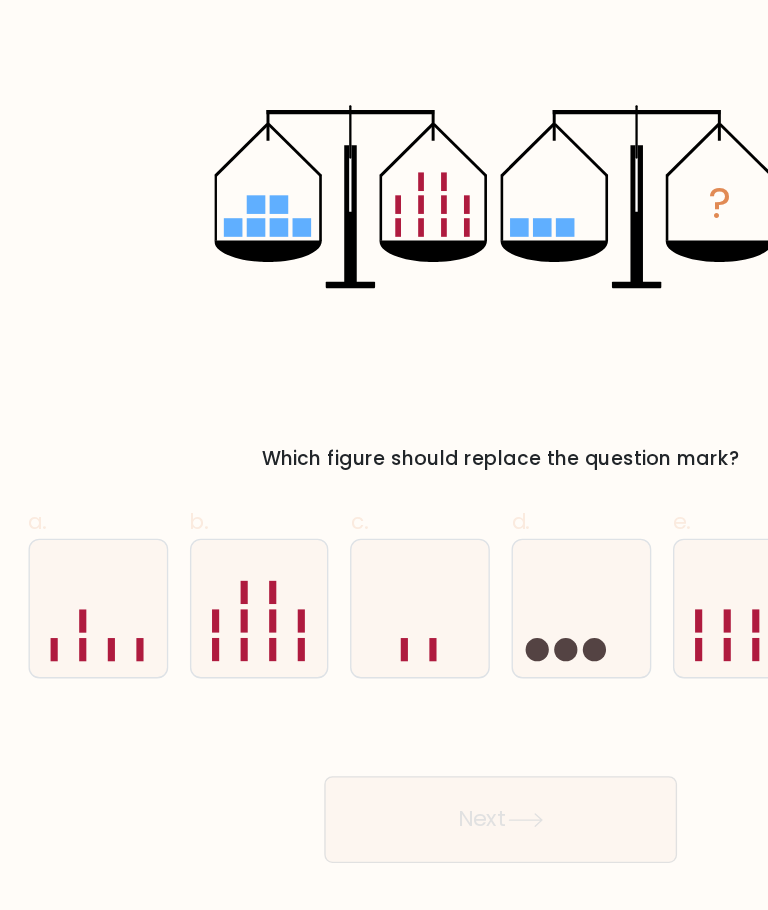 click at bounding box center [87, 501] 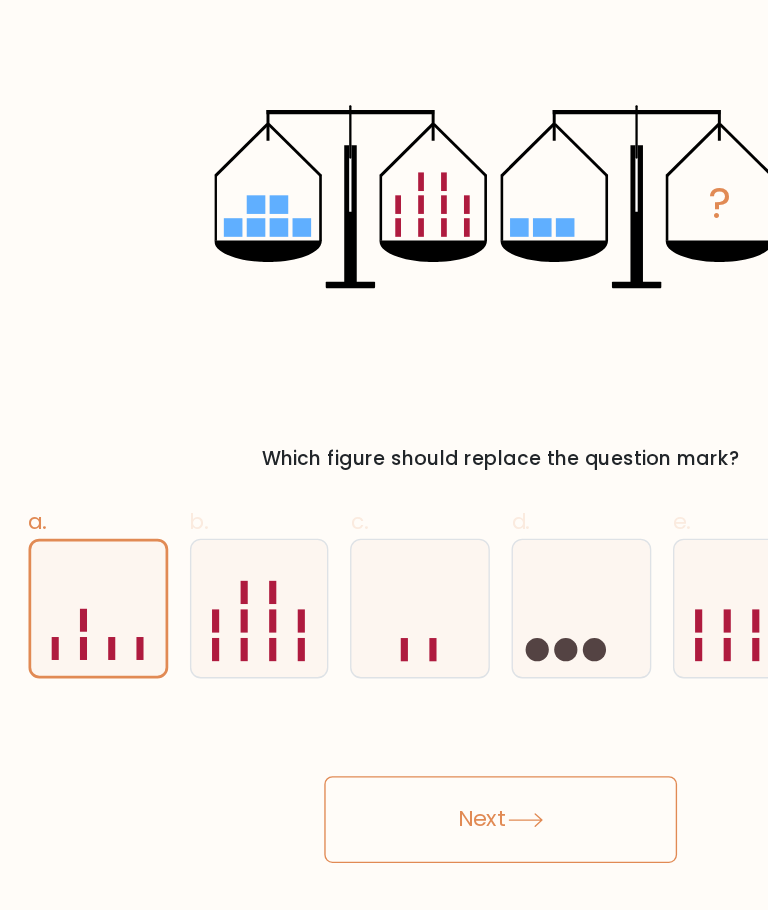 click on "Next" at bounding box center (384, 657) 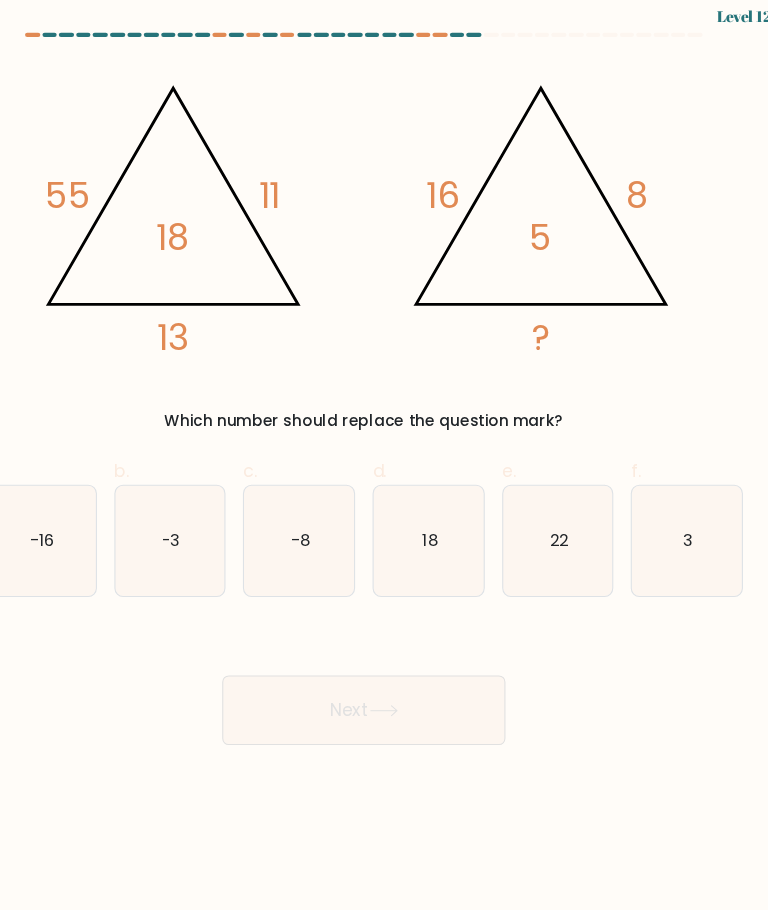 click on "[NUMBER]" at bounding box center [680, 501] 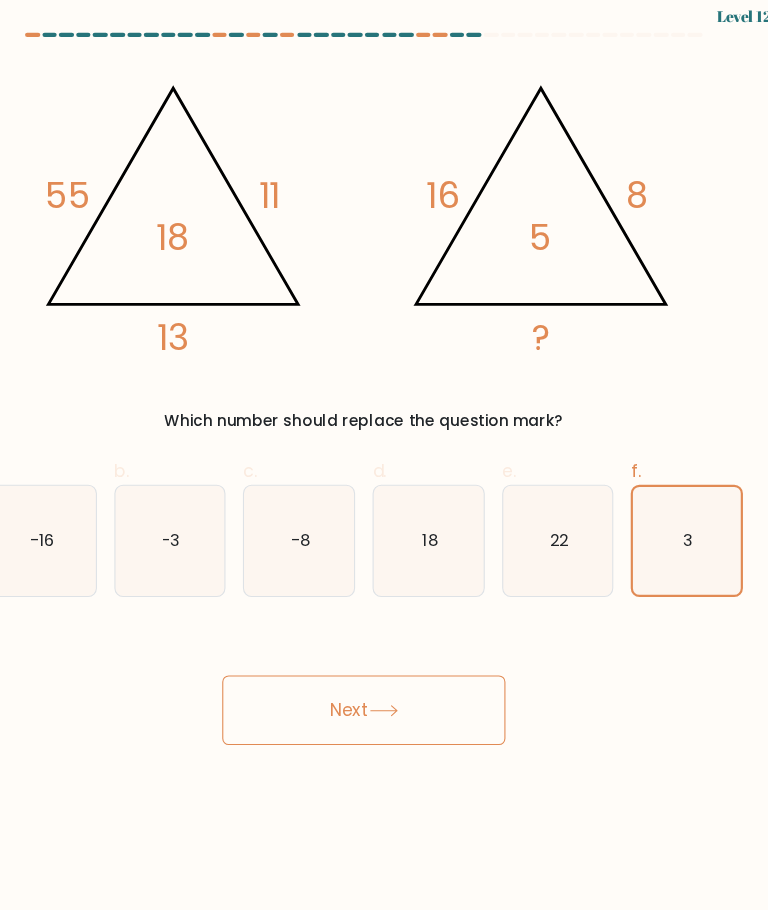 click on "Next" at bounding box center (384, 657) 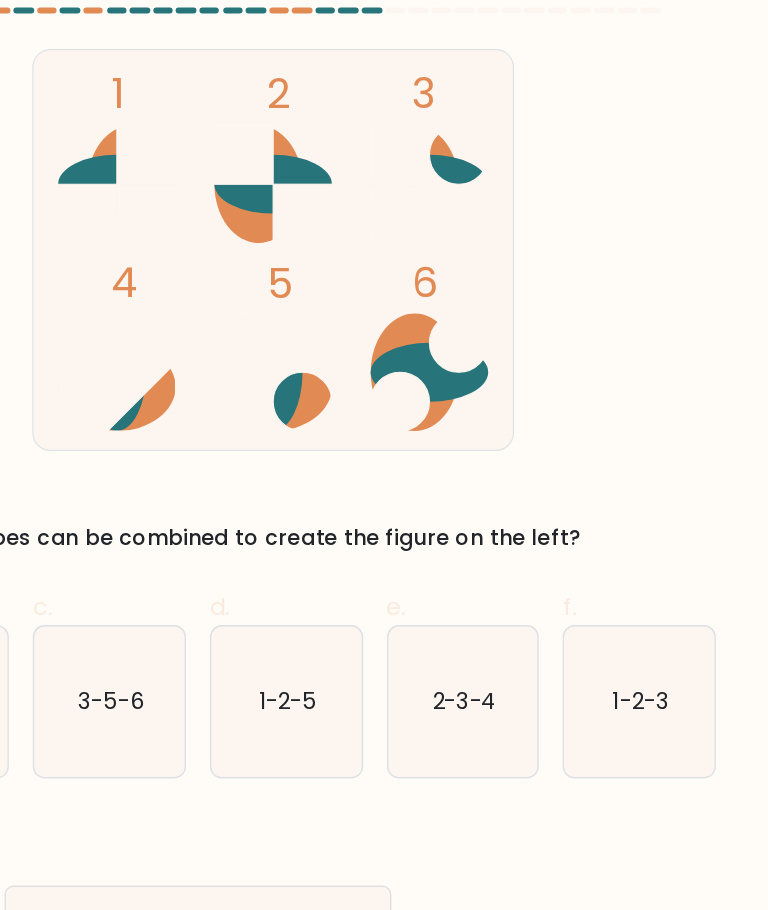 click on "1-2-3" at bounding box center [680, 501] 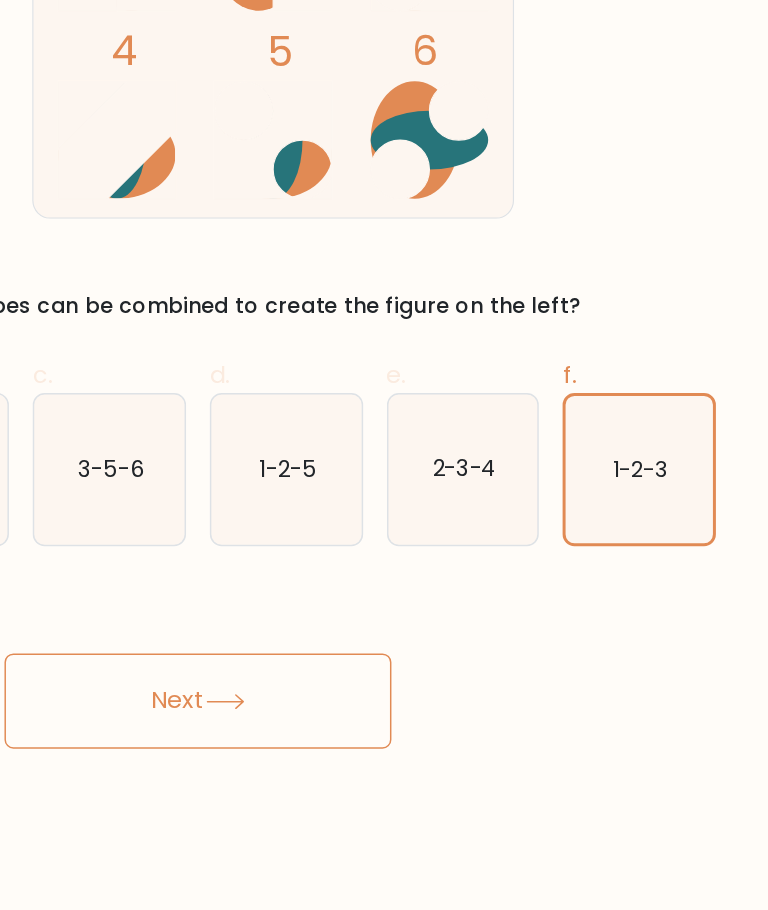 click on "Next" at bounding box center [384, 657] 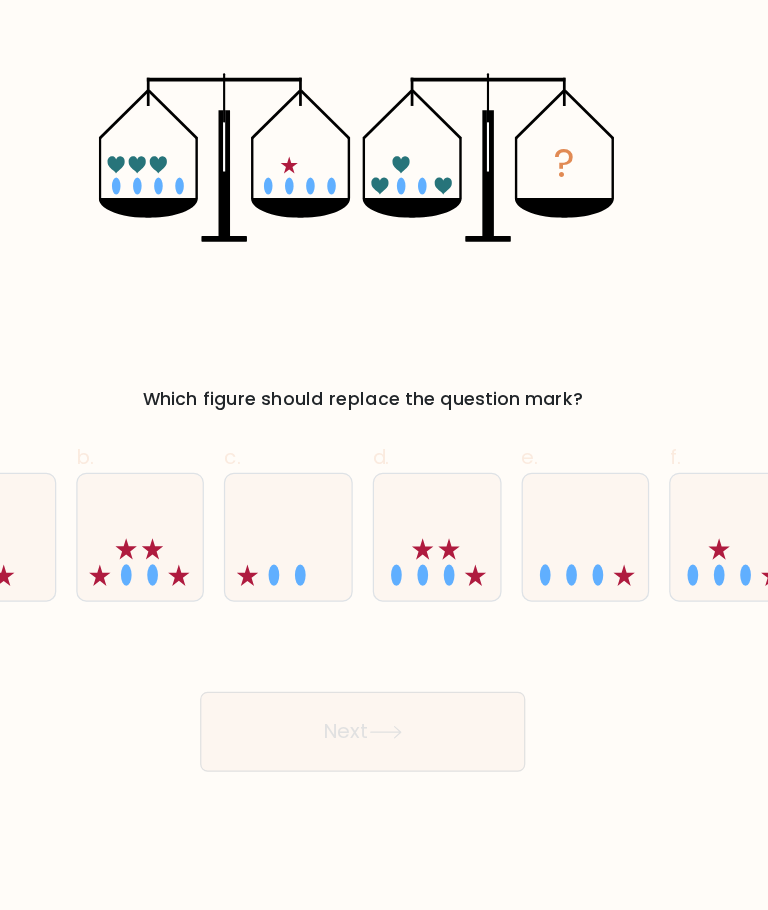 click at bounding box center [324, 501] 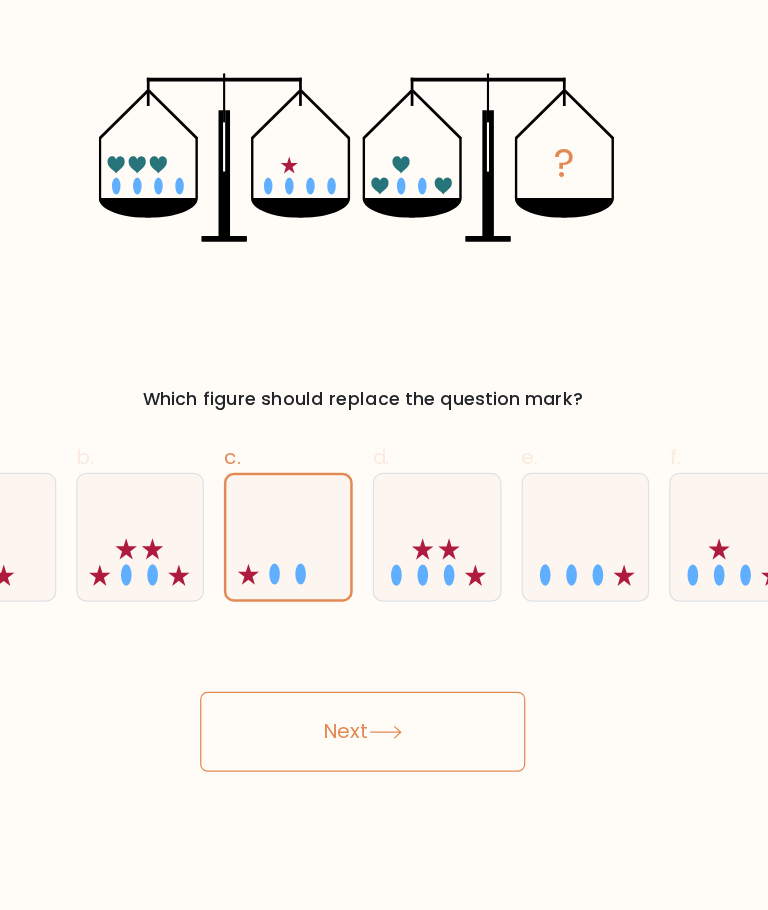 click on "Next" at bounding box center (384, 657) 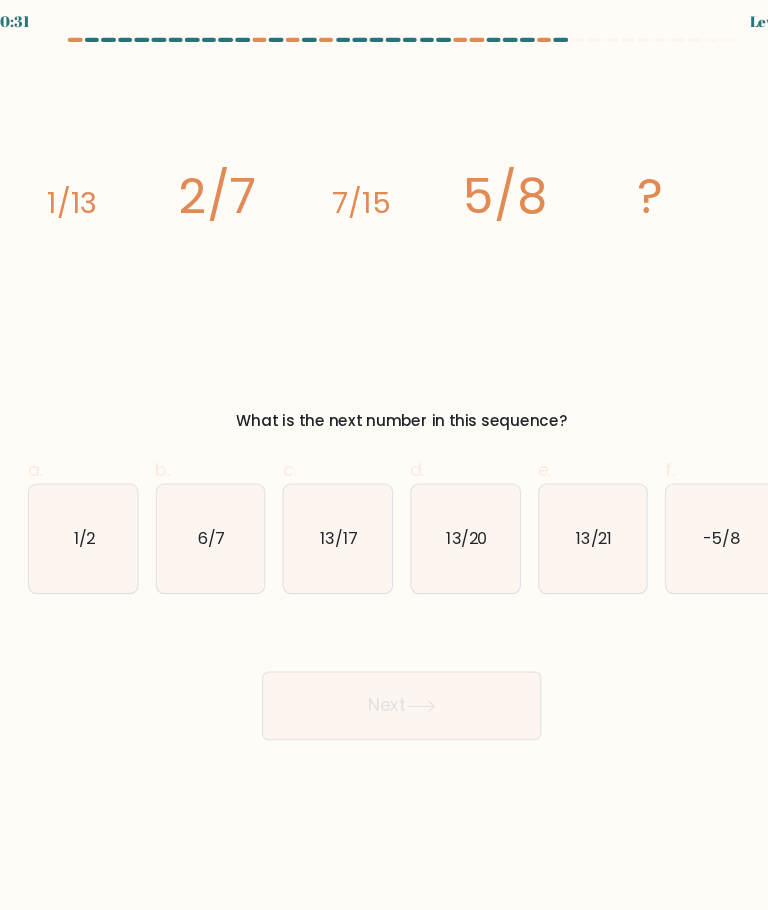scroll, scrollTop: 20, scrollLeft: 0, axis: vertical 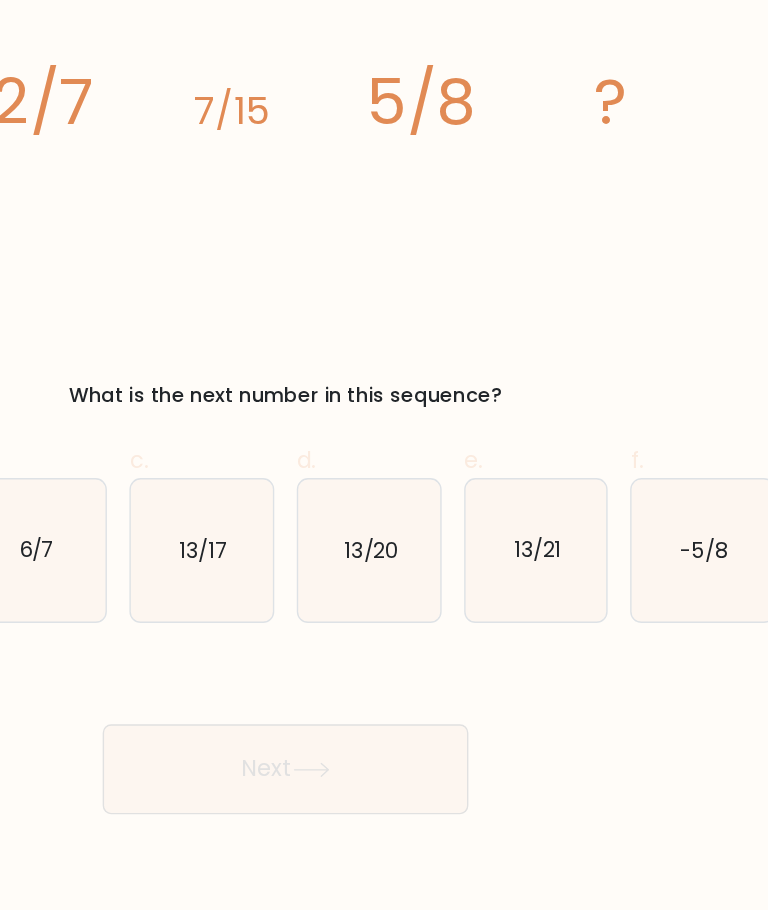 click on "Next" at bounding box center (384, 633) 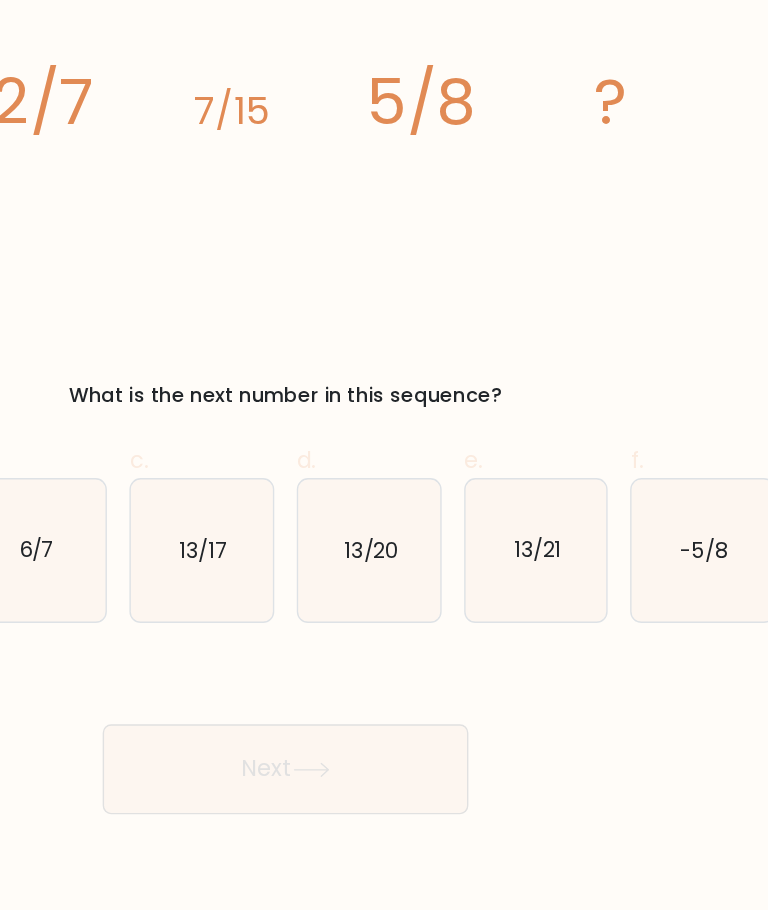 click on "13/20" at bounding box center (443, 501) 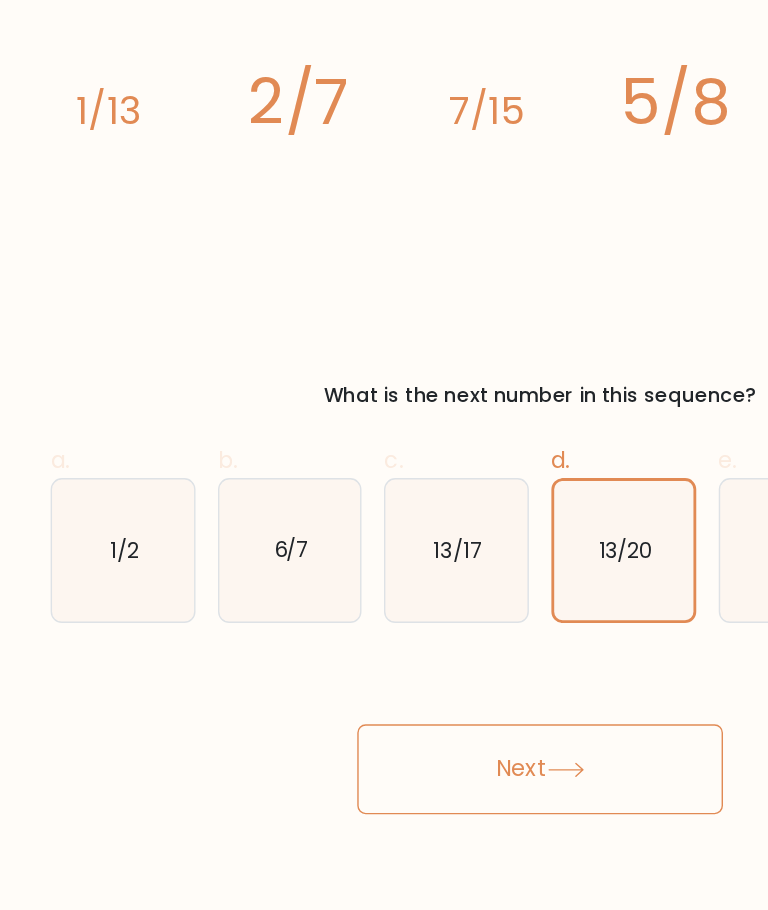 click on "Next" at bounding box center [384, 657] 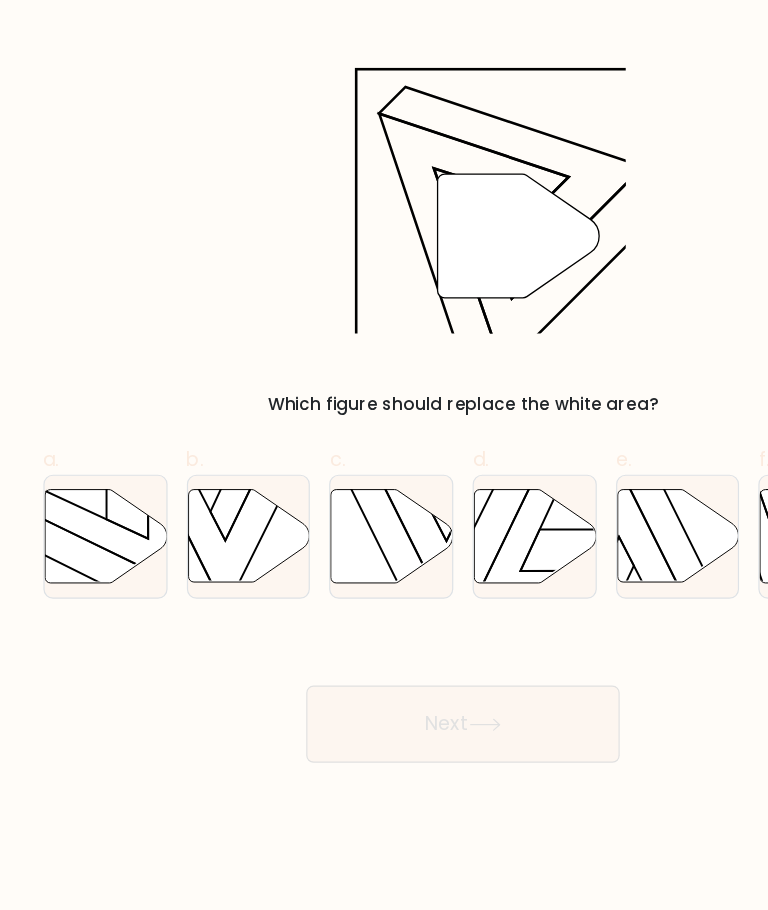 scroll, scrollTop: 0, scrollLeft: 0, axis: both 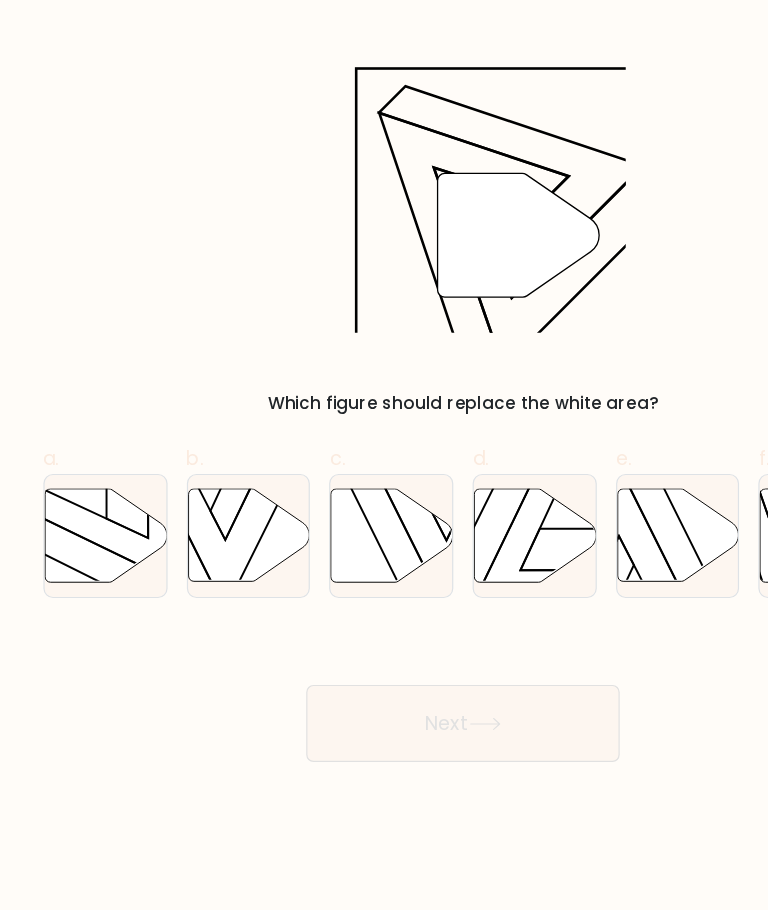 click on "Next" at bounding box center (384, 657) 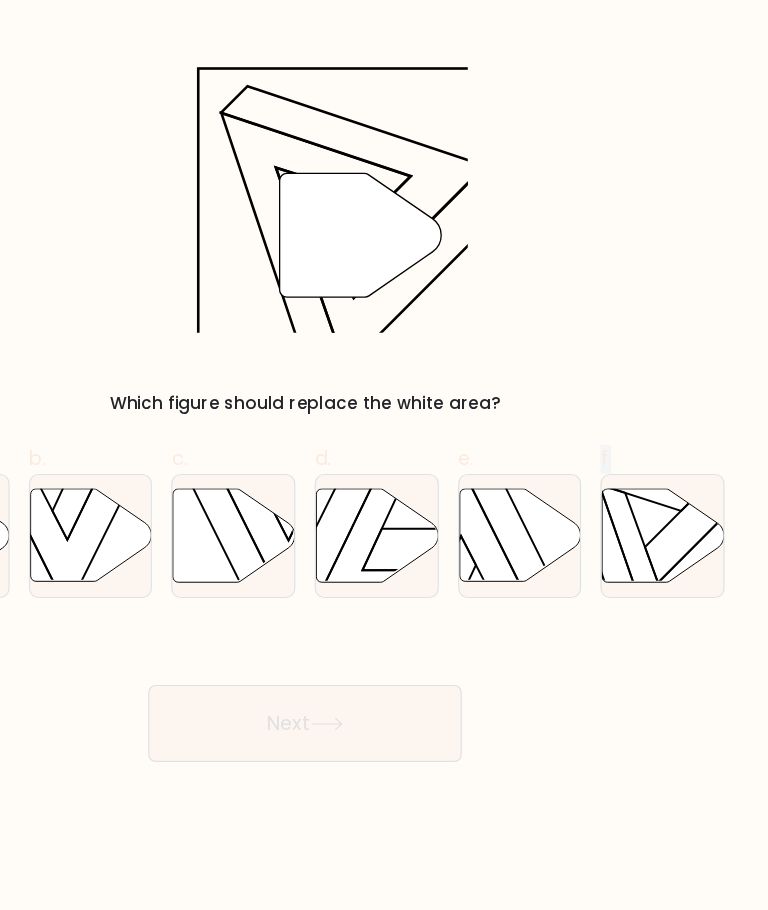 scroll, scrollTop: 0, scrollLeft: 0, axis: both 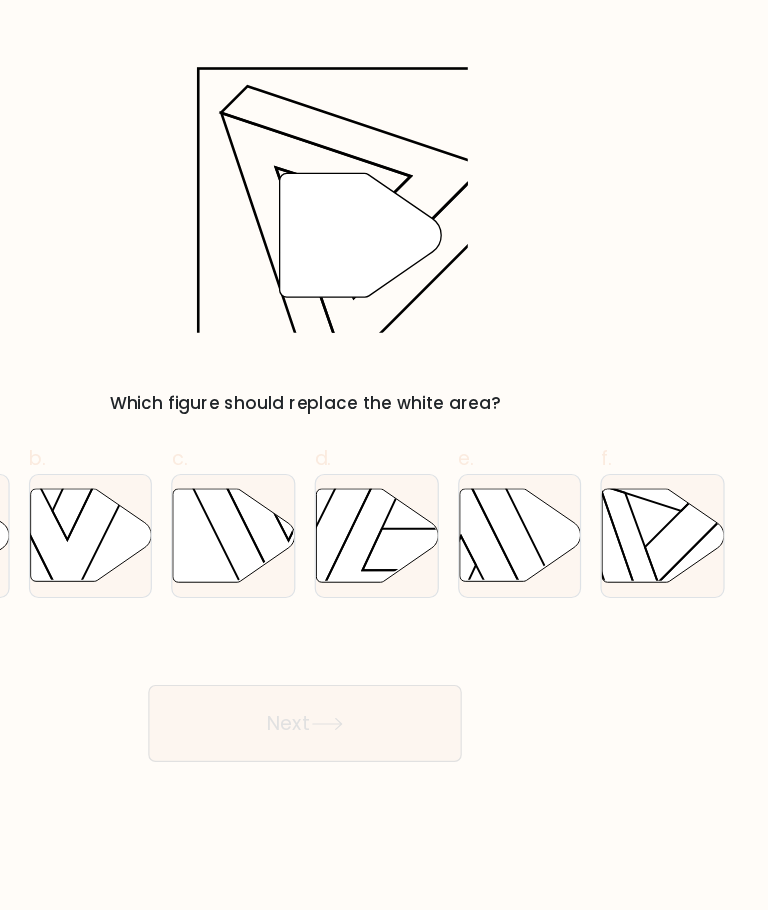 click at bounding box center [681, 500] 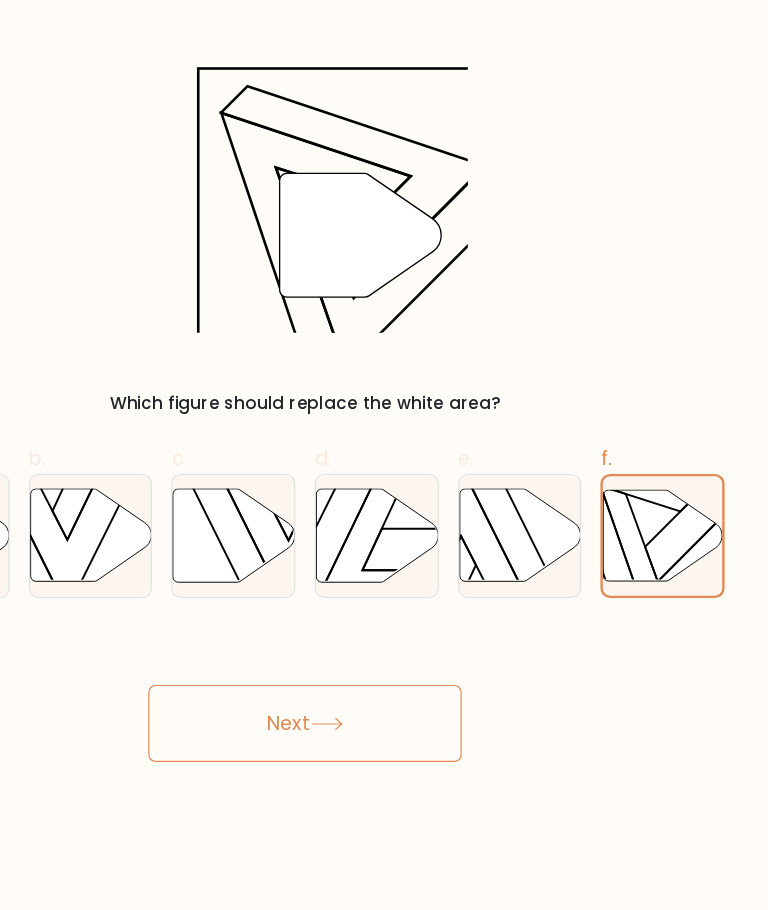 click on "Next" at bounding box center [384, 657] 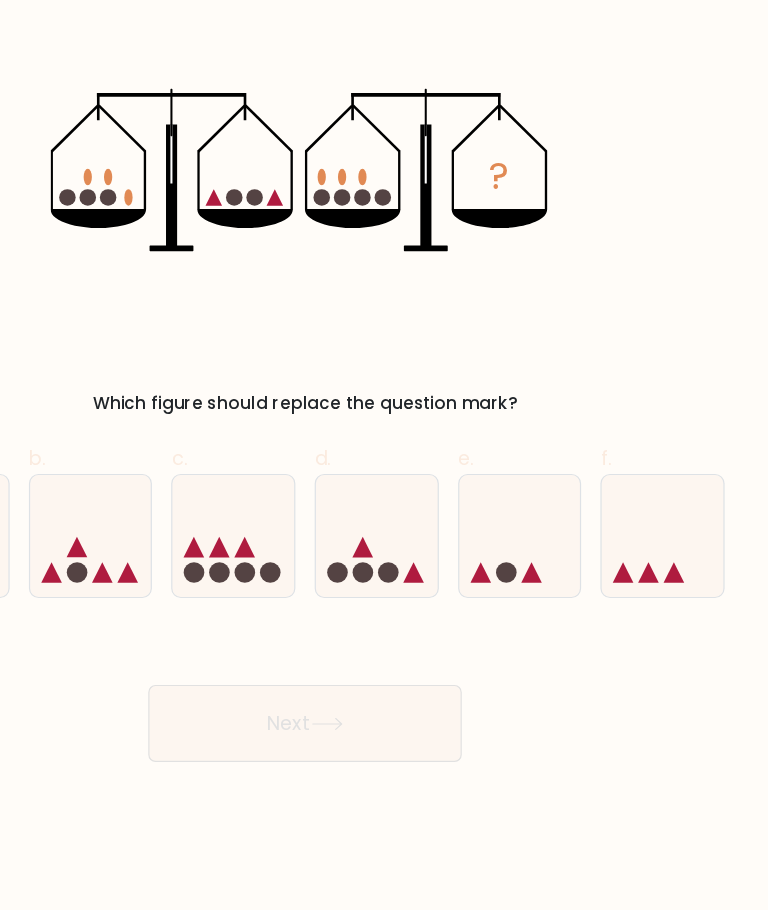 click at bounding box center (443, 501) 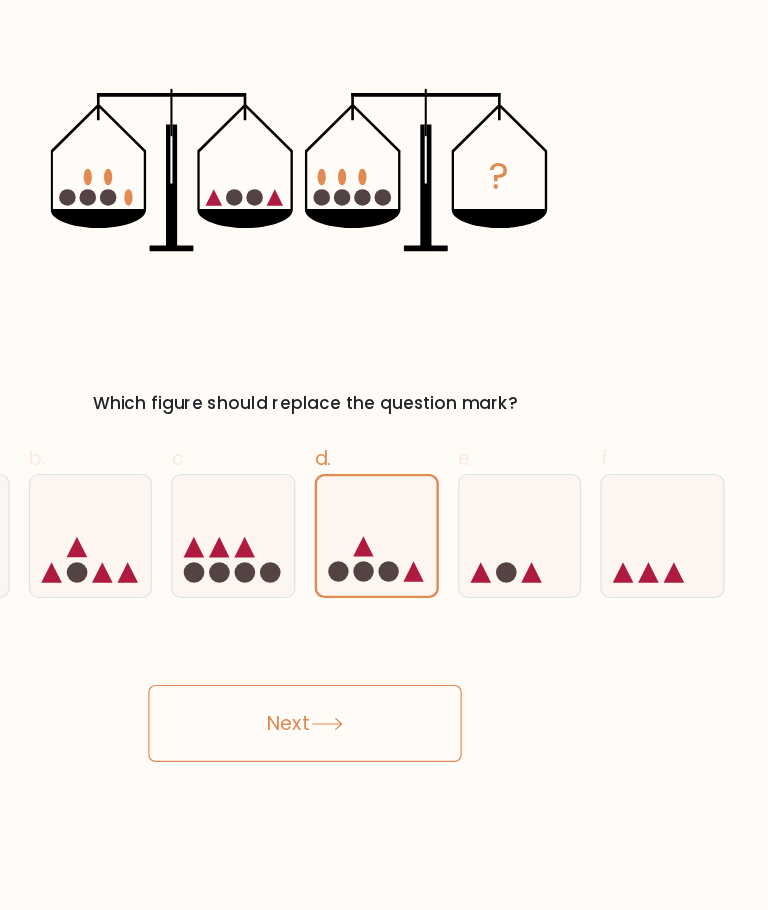 click on "Next" at bounding box center (384, 657) 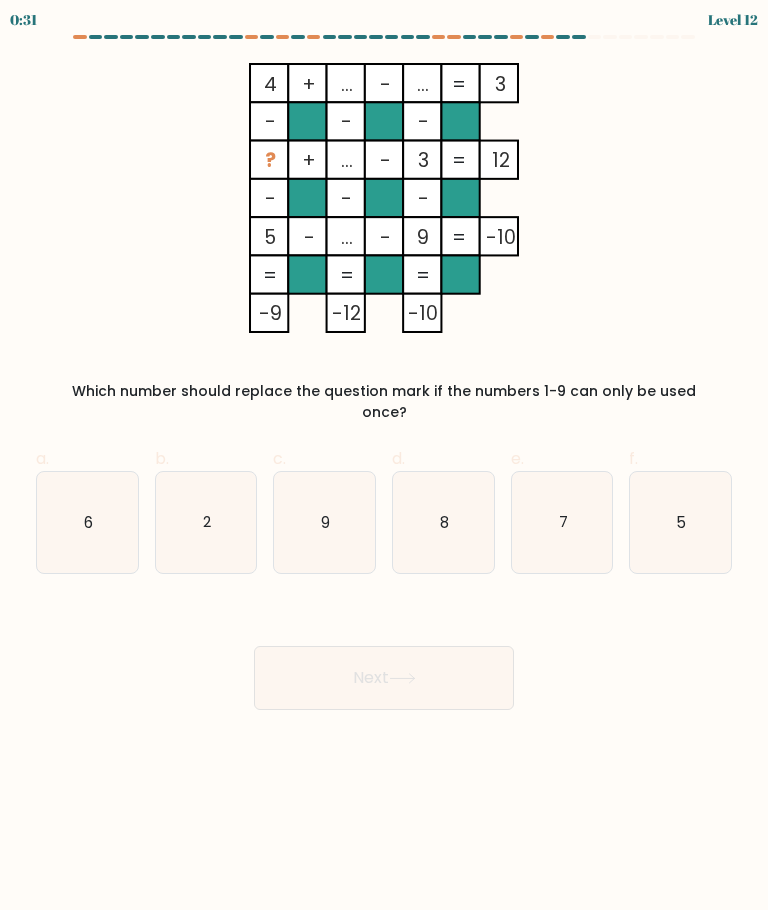 scroll, scrollTop: 1, scrollLeft: 0, axis: vertical 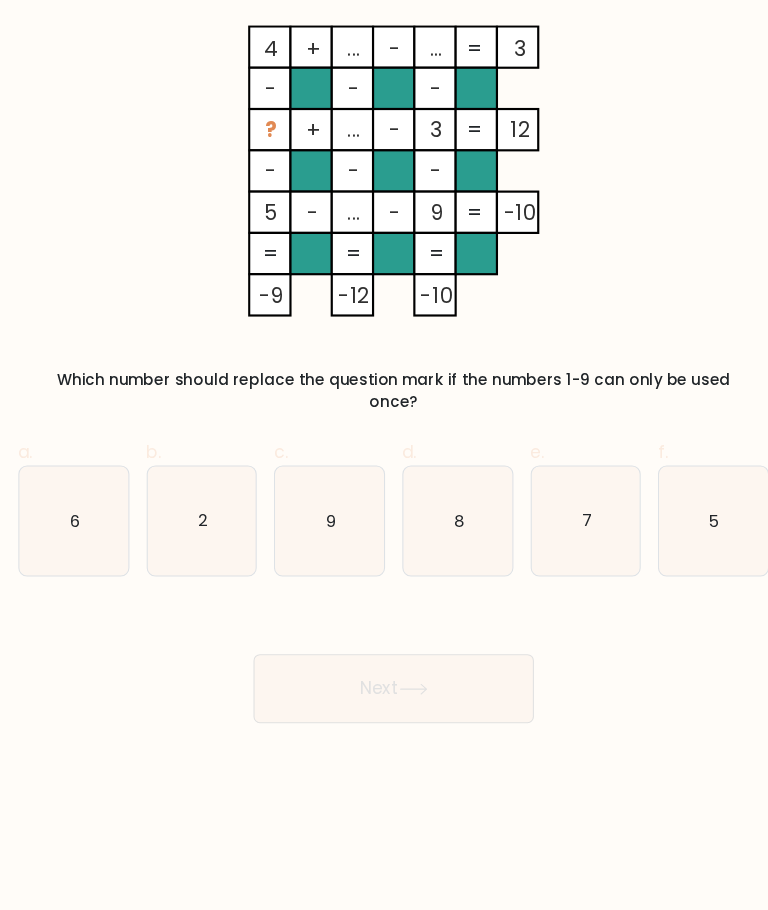 click on "[NUMBER]" at bounding box center (443, 522) 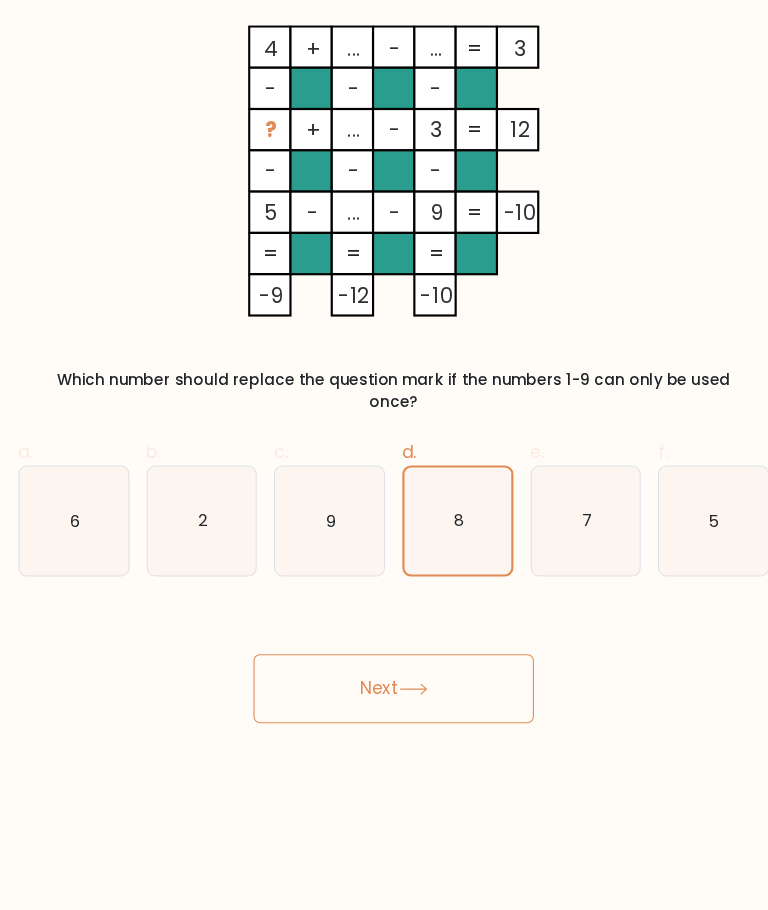 click on "Next" at bounding box center (384, 678) 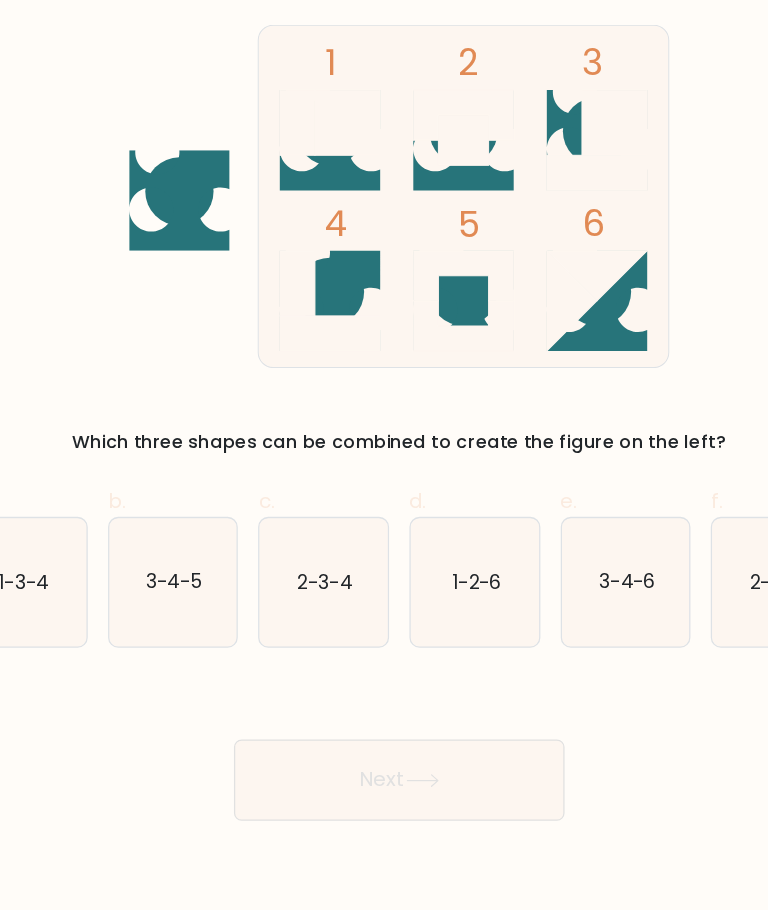 click on "2-3-4" at bounding box center [325, 500] 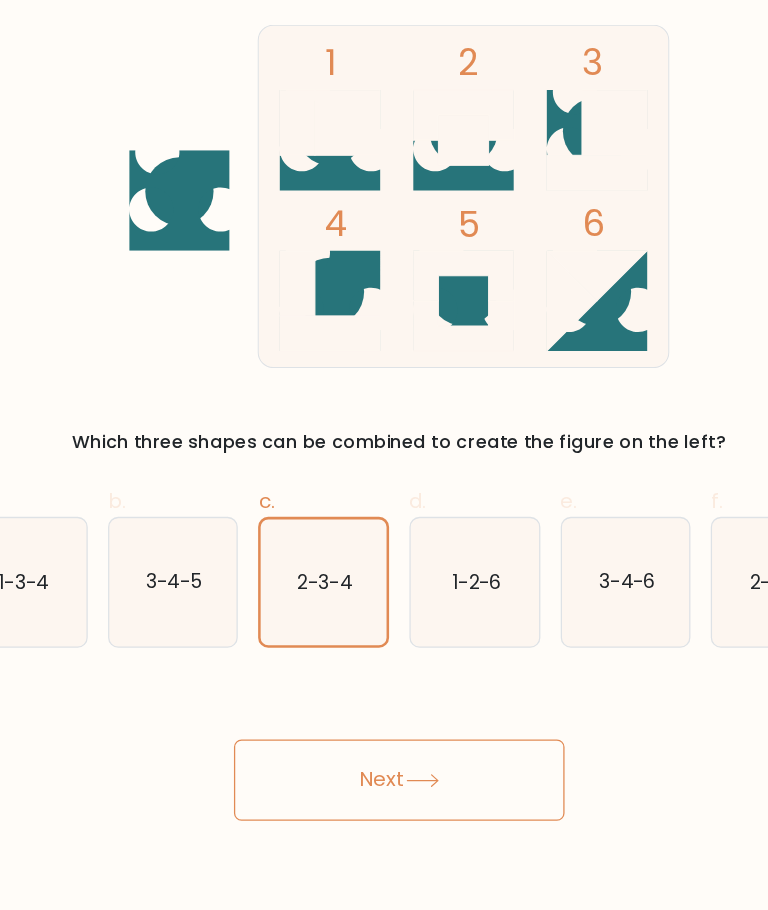 click on "Next" at bounding box center (384, 657) 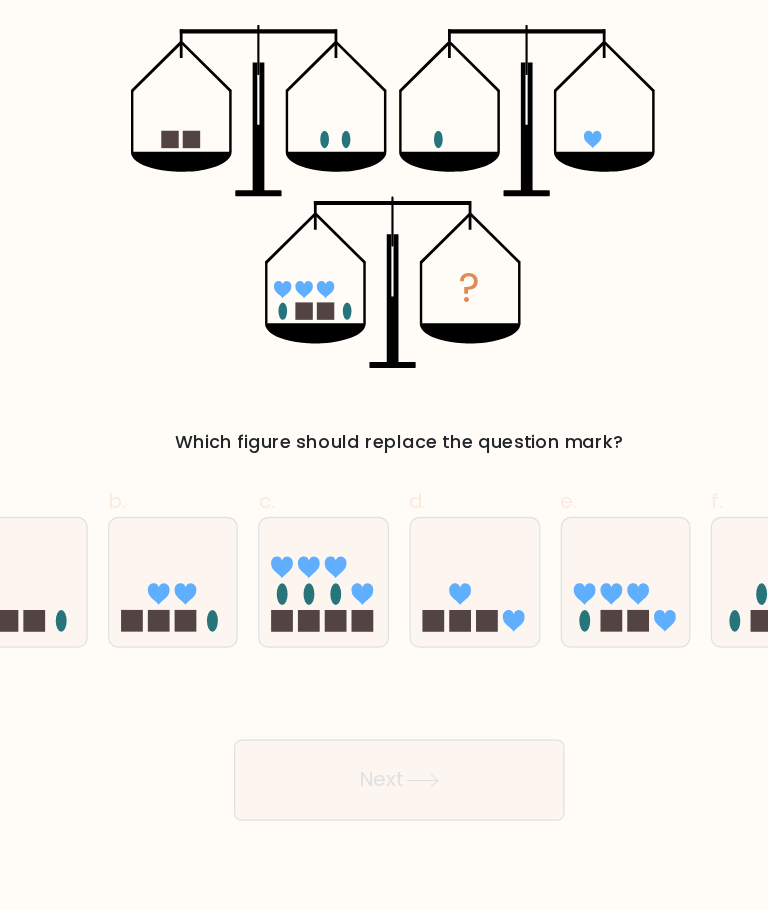 click on "?
Which figure should replace the question mark?" at bounding box center (384, 232) 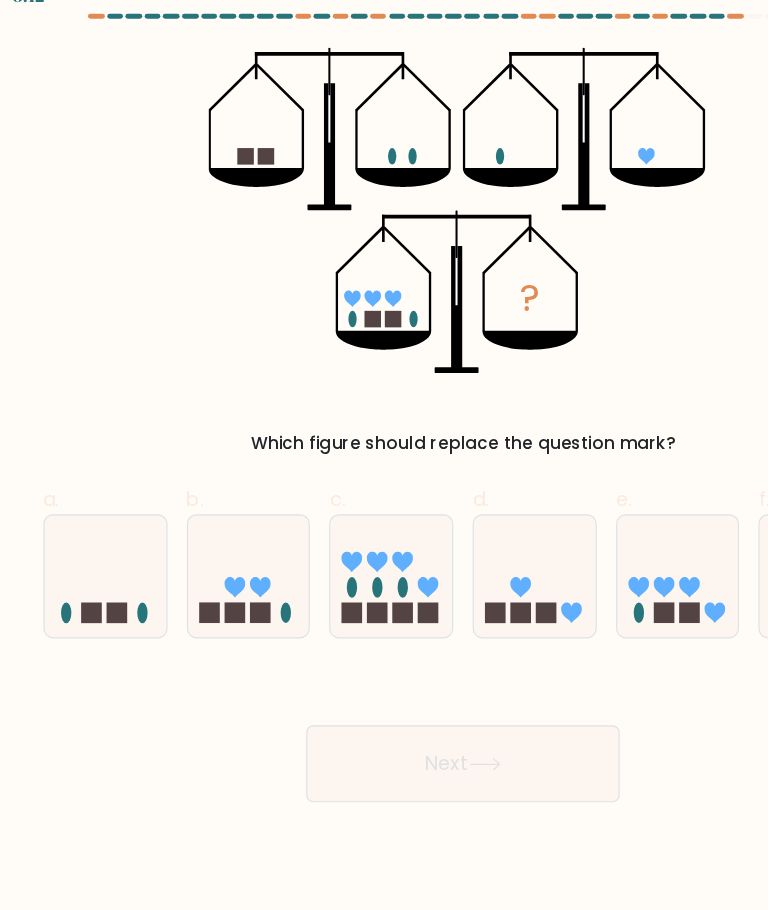 click at bounding box center (313, 510) 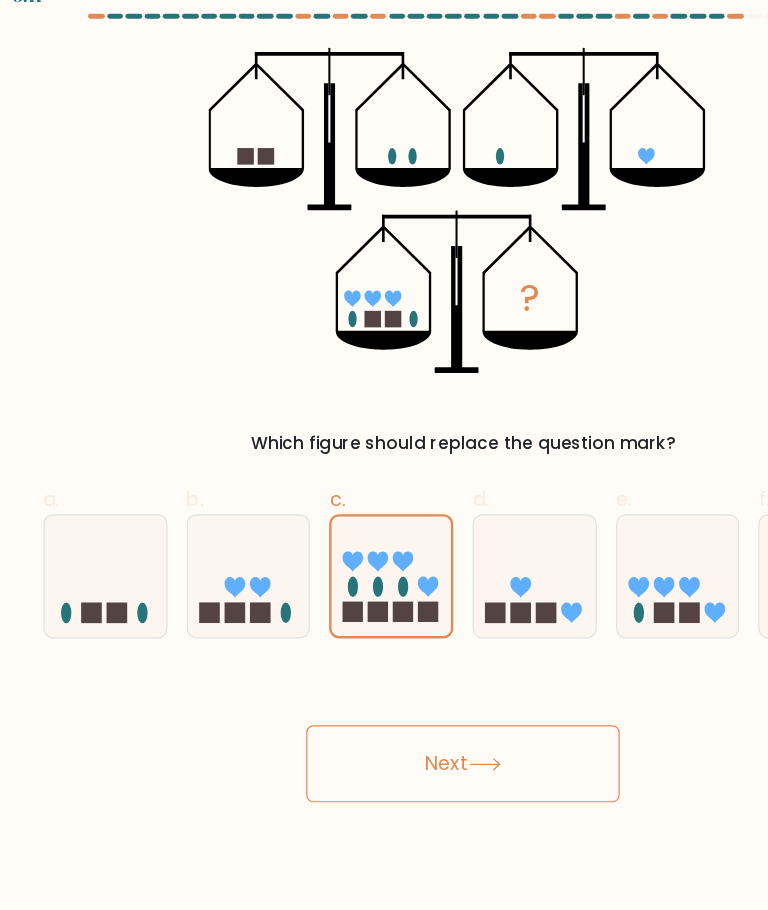 click on "Next" at bounding box center (384, 657) 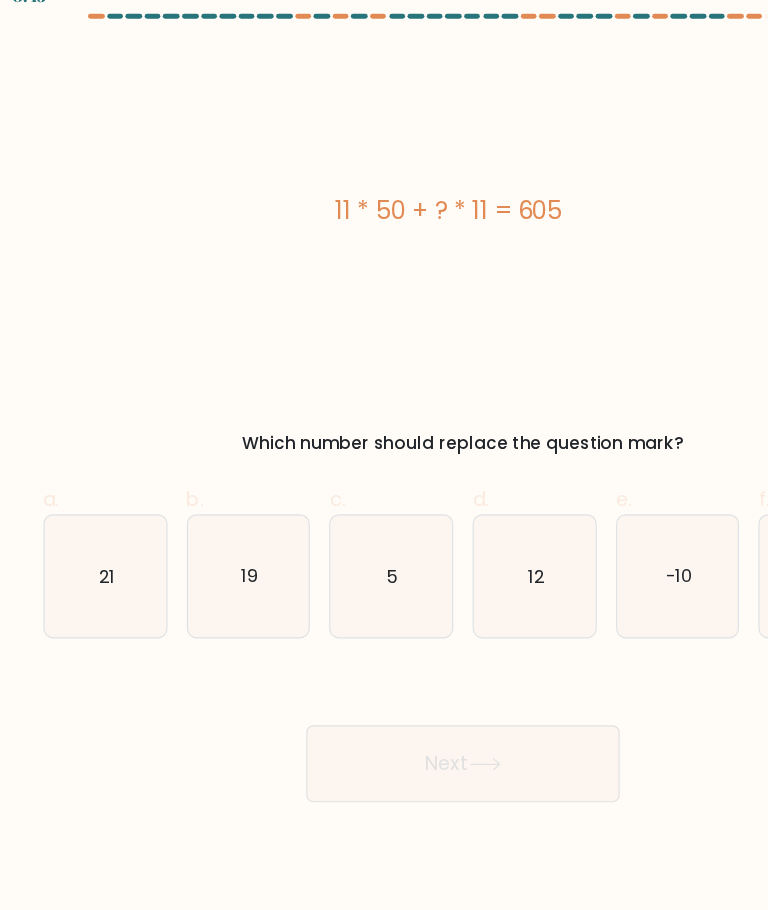 click on "[NUMBER]" at bounding box center (324, 501) 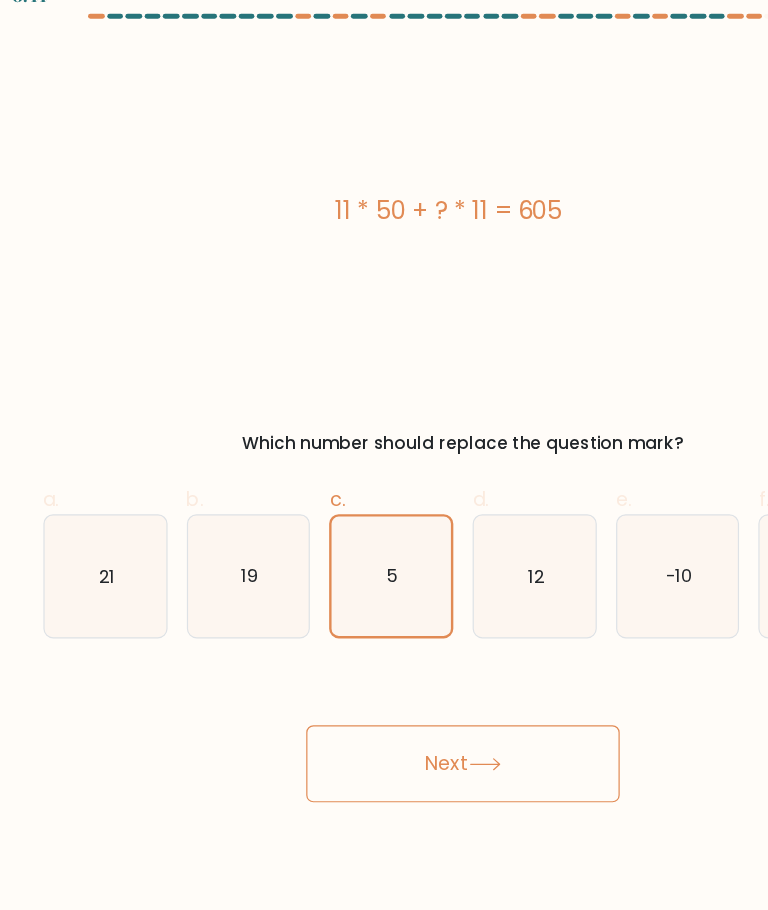 click on "Next" at bounding box center [384, 657] 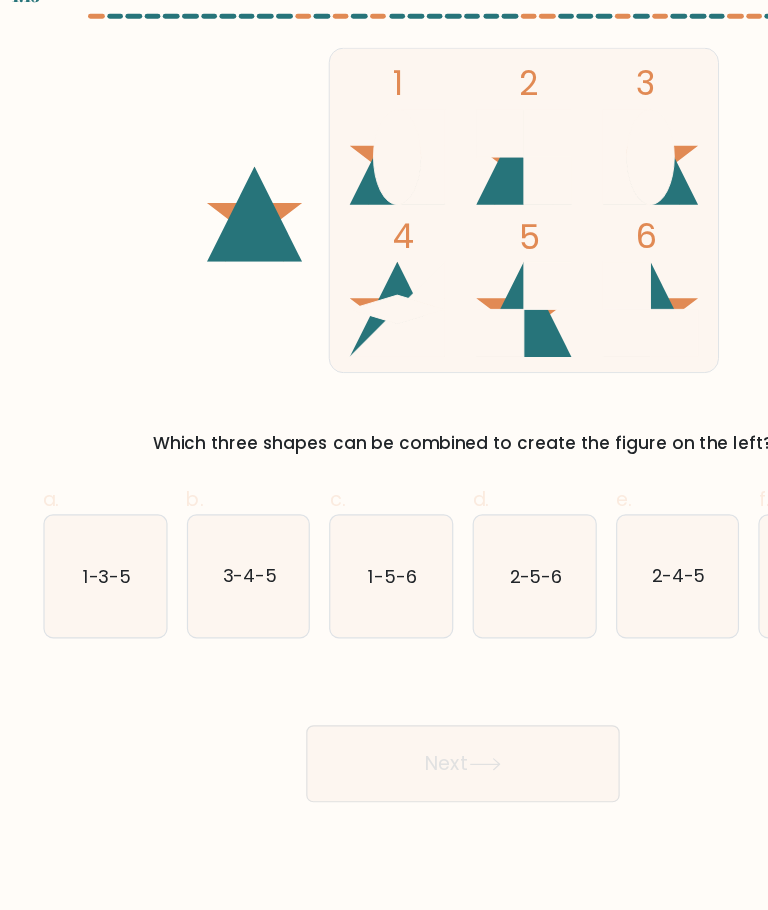 click on "[NUMBER]-[NUMBER]-[NUMBER]" at bounding box center [444, 500] 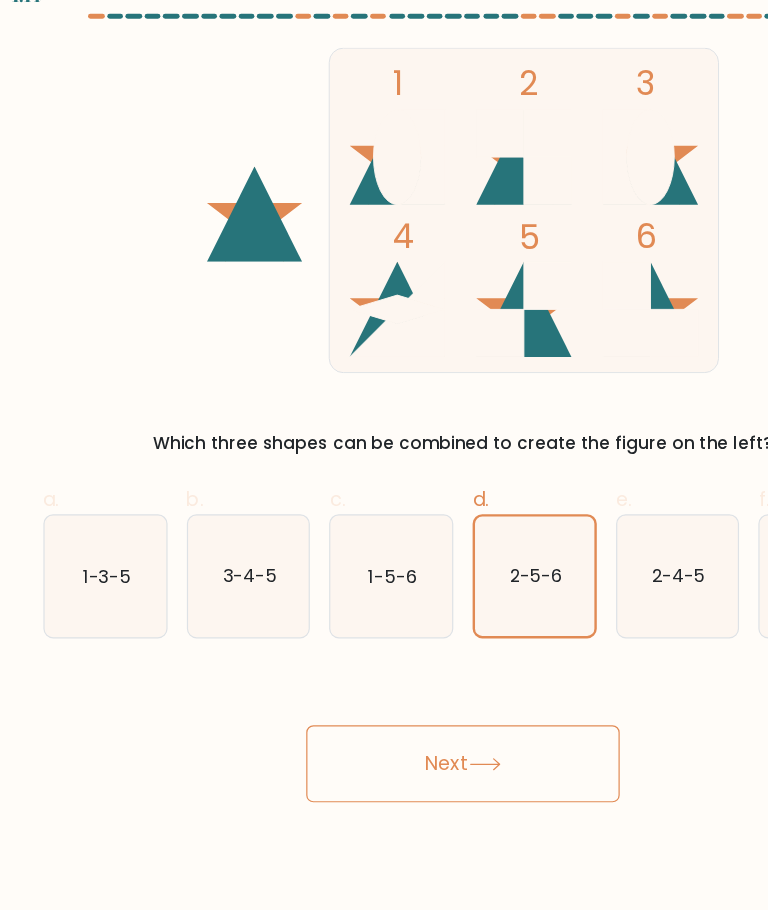 click on "Next" at bounding box center [384, 657] 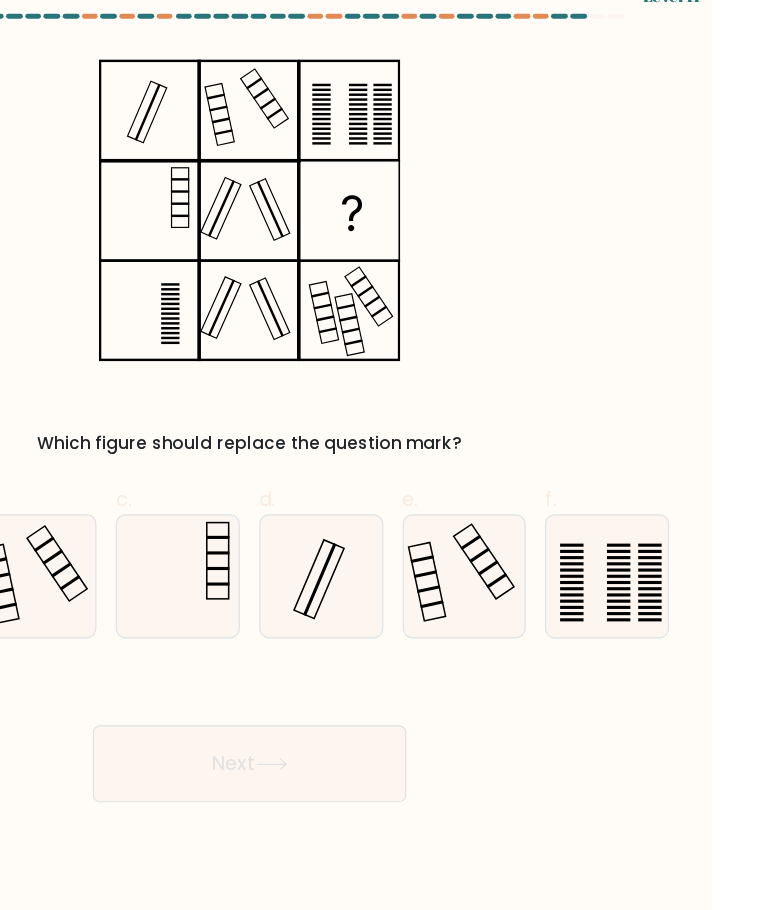scroll, scrollTop: 1, scrollLeft: 0, axis: vertical 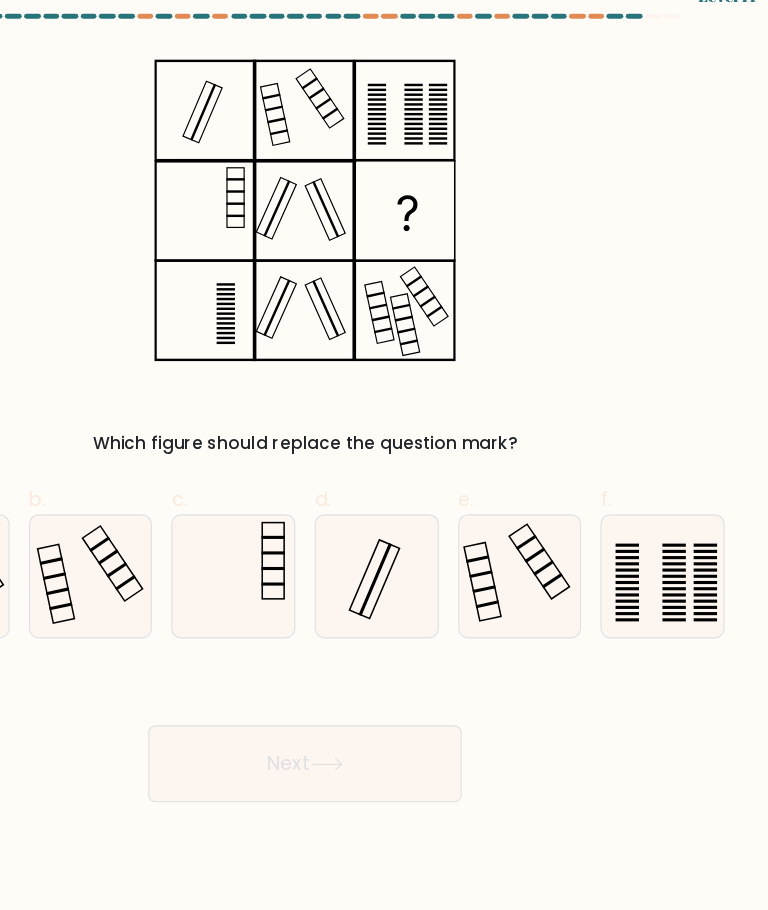 click at bounding box center [680, 501] 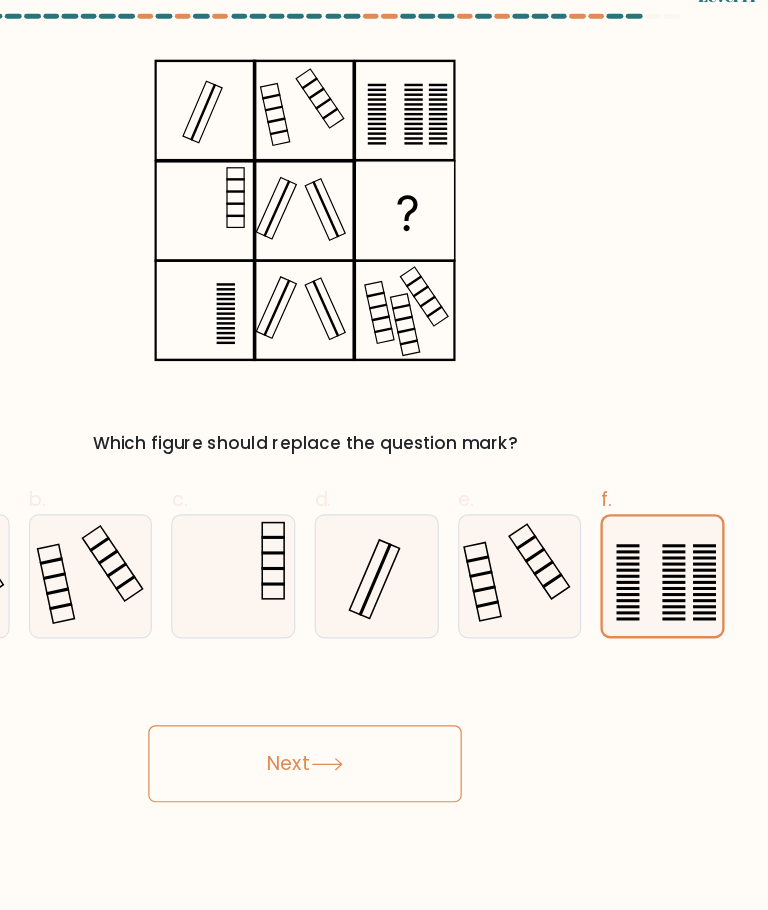 click on "Next" at bounding box center [384, 657] 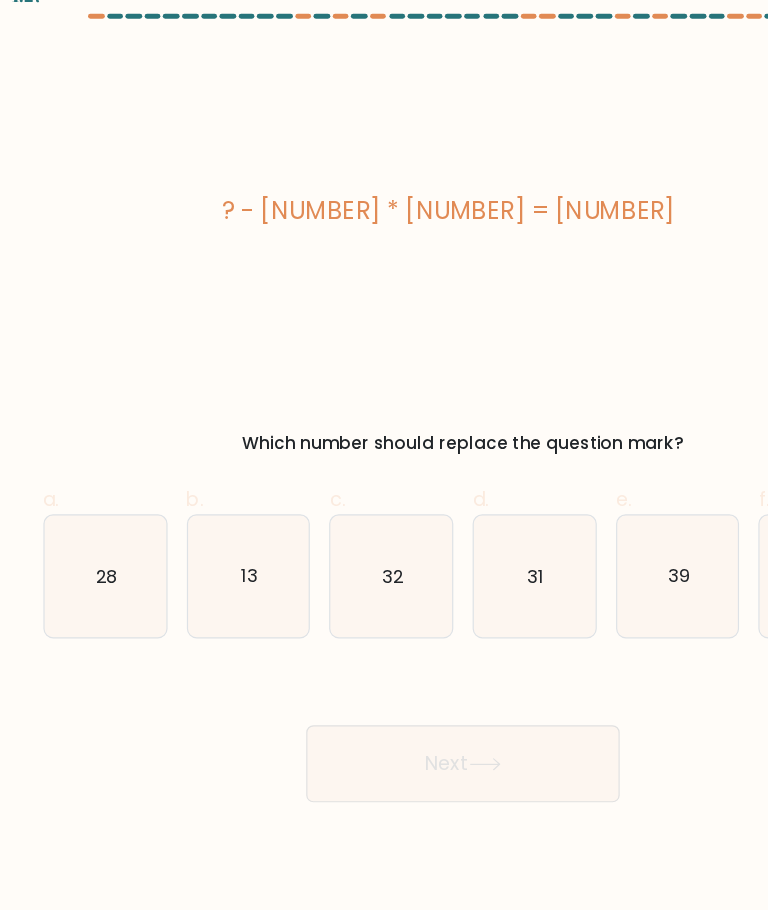 click on "[NUMBER]" at bounding box center (324, 501) 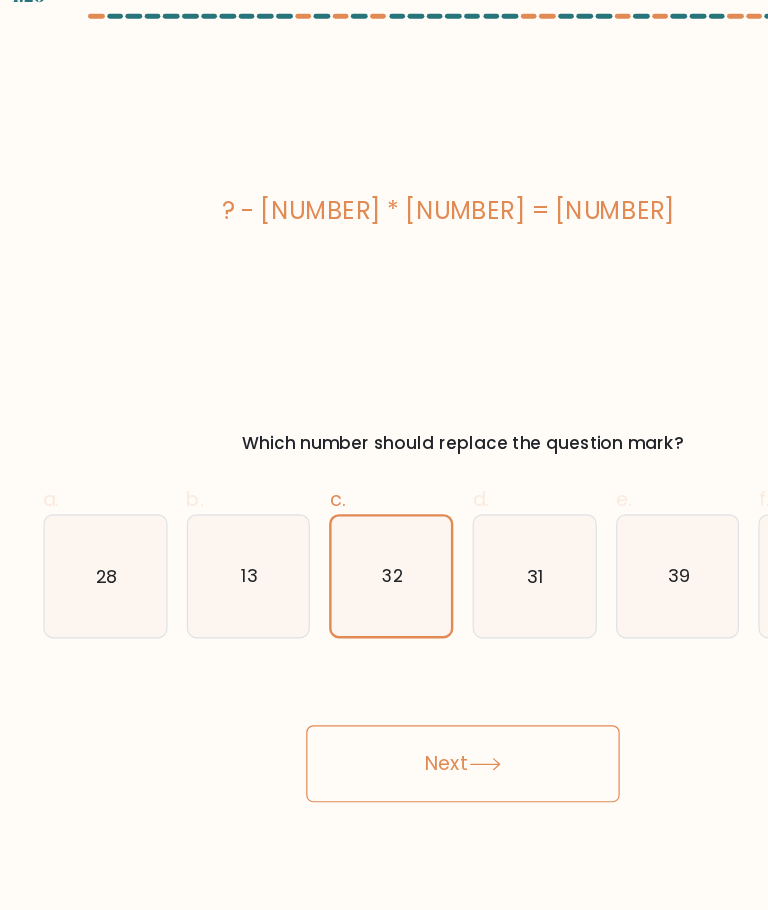 click on "Next" at bounding box center (384, 657) 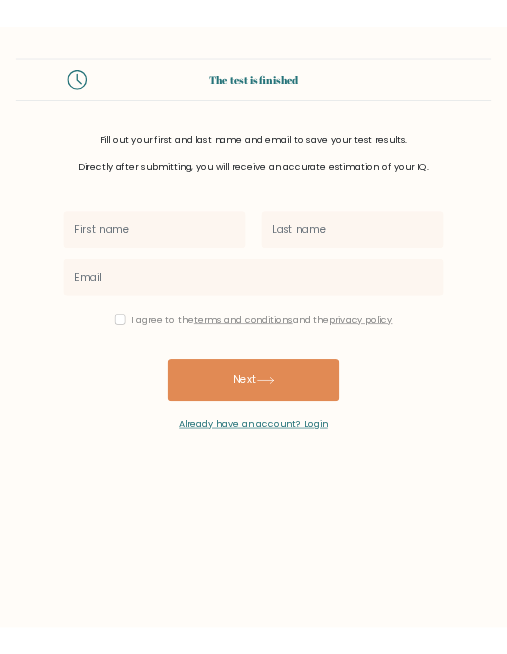 scroll, scrollTop: 0, scrollLeft: 0, axis: both 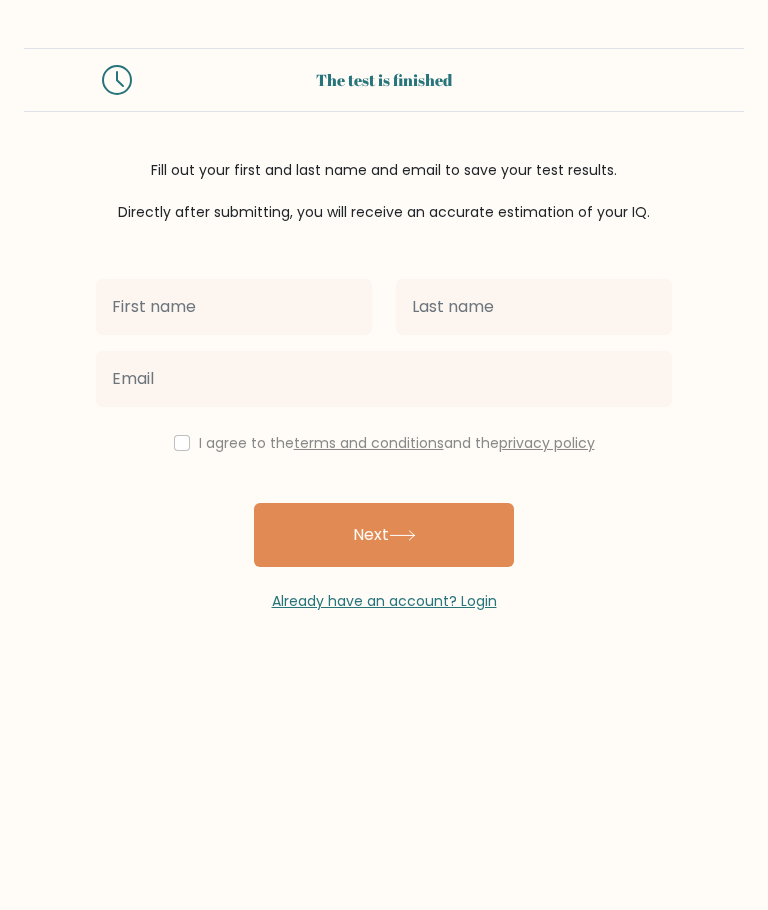 click on "The test is finished
Fill out your [FIRST] and [LAST] and [EMAIL] to save your test results.
Directly after submitting, you will receive an accurate estimation of your IQ.
I agree to the" at bounding box center (384, 455) 